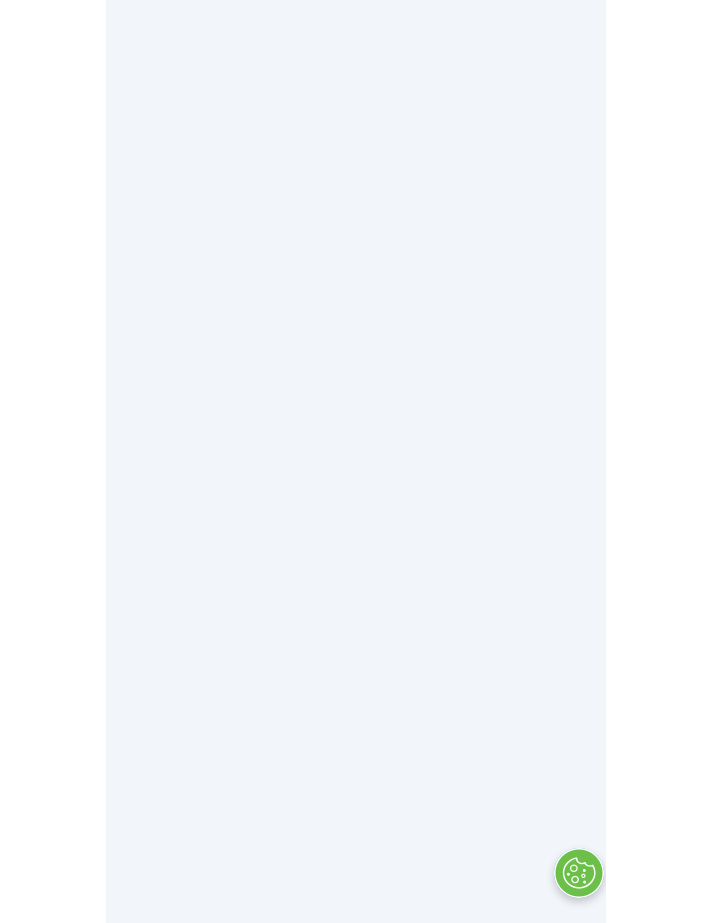 scroll, scrollTop: 0, scrollLeft: 0, axis: both 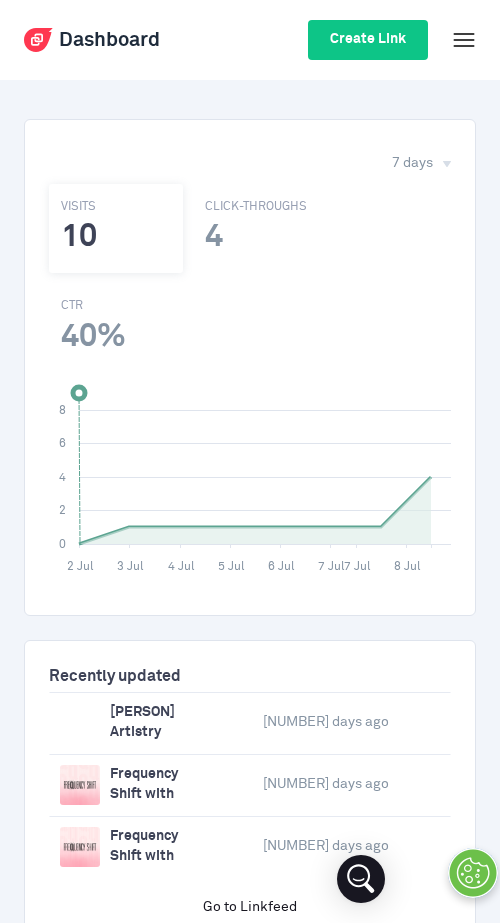 click at bounding box center (280, 468) 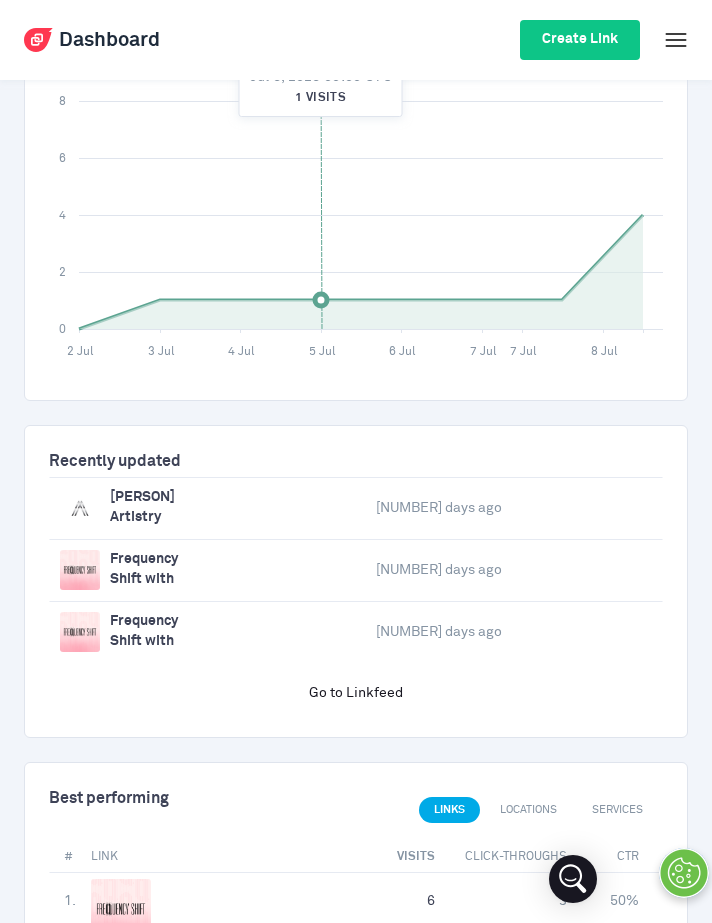 scroll, scrollTop: 222, scrollLeft: 0, axis: vertical 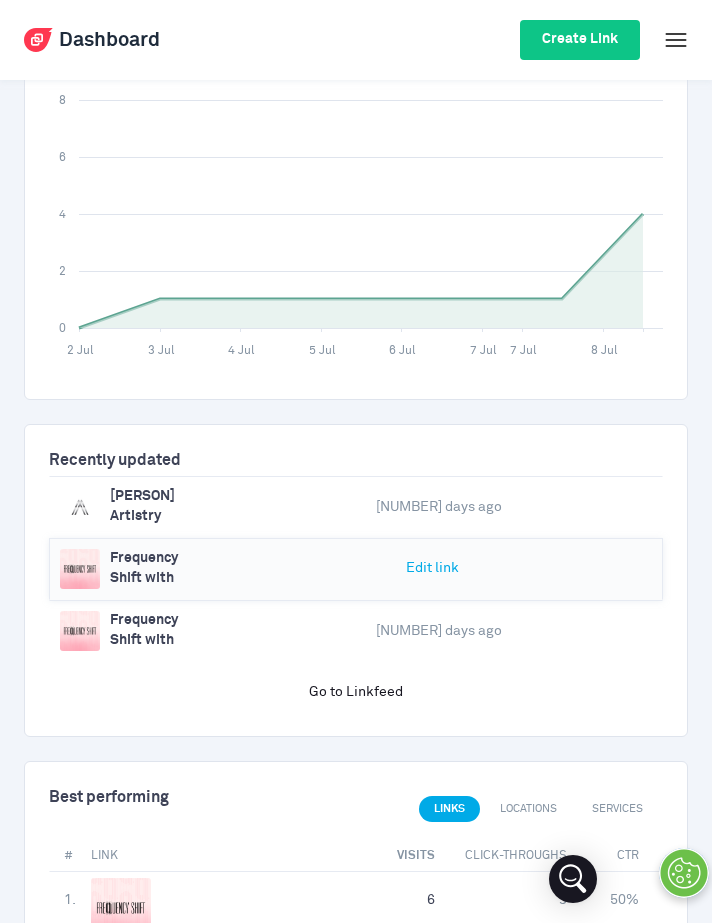 click on "[NUMBER] days ago" at bounding box center (439, 550) 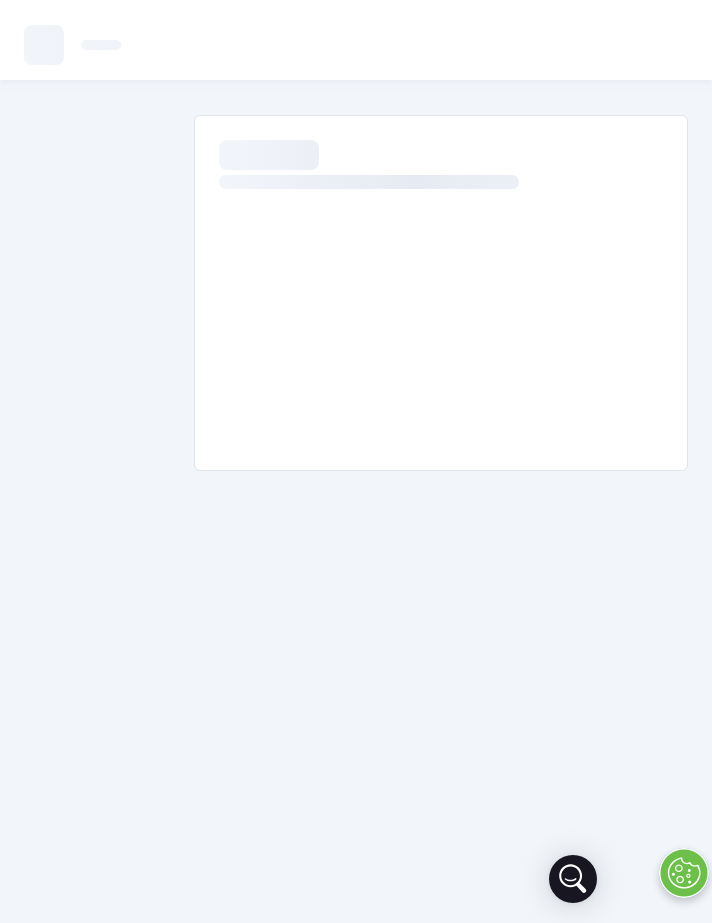 scroll, scrollTop: 0, scrollLeft: 0, axis: both 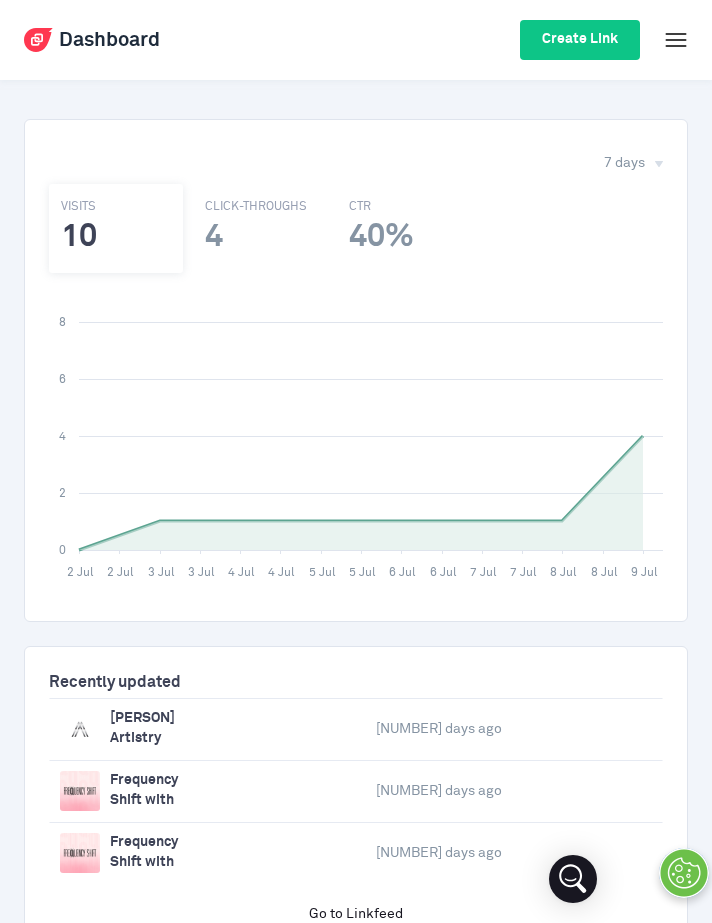 click at bounding box center (676, 40) 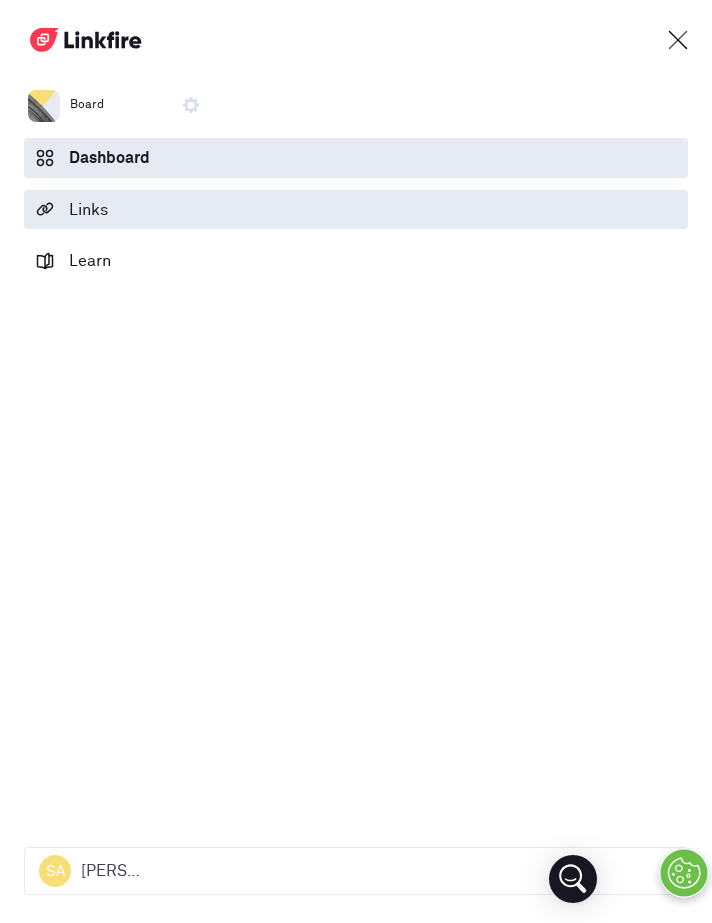 click on "Links" at bounding box center (356, 209) 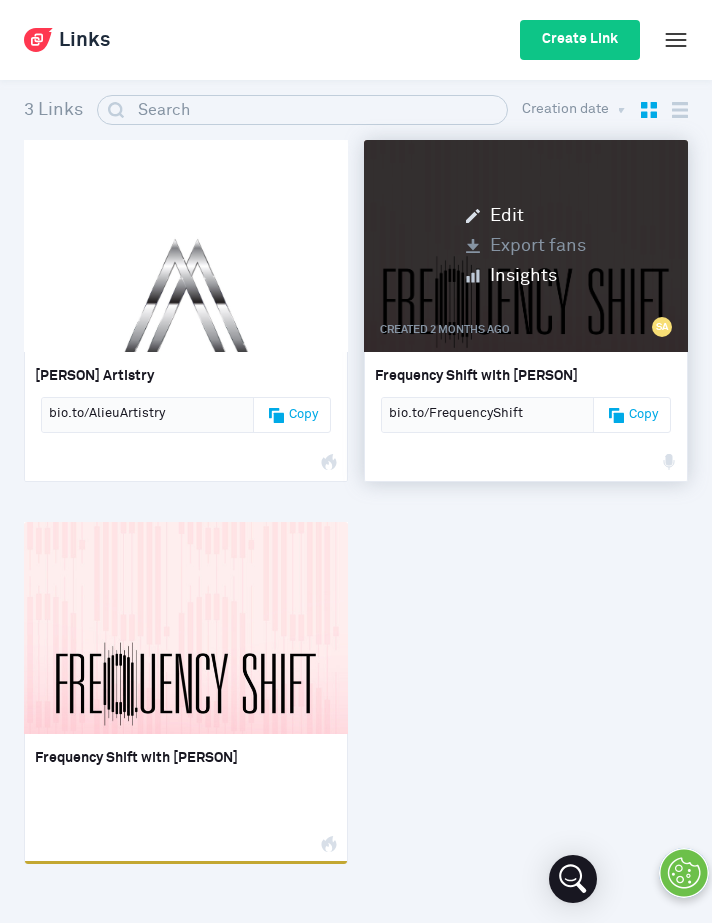 click on "Edit
Export fans
Insights" at bounding box center [526, 246] 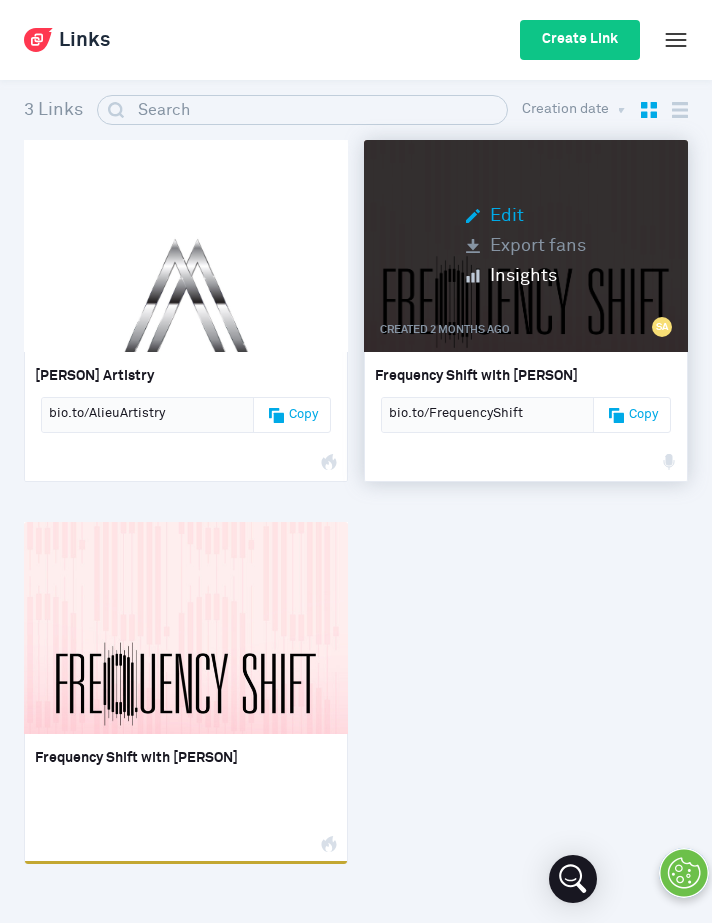 click on "Edit" at bounding box center [526, 216] 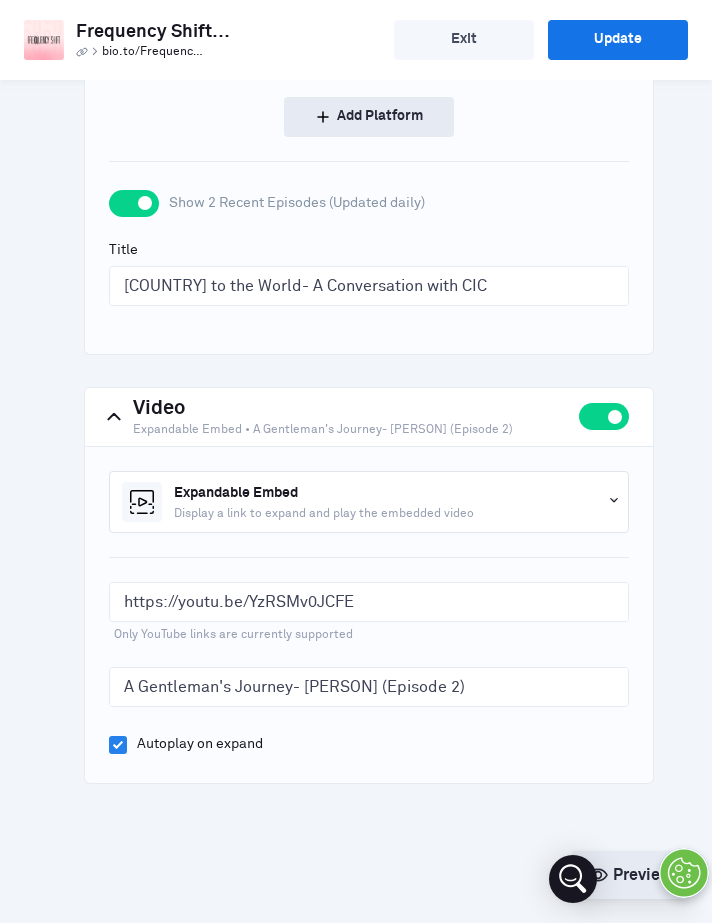 scroll, scrollTop: 1384, scrollLeft: 0, axis: vertical 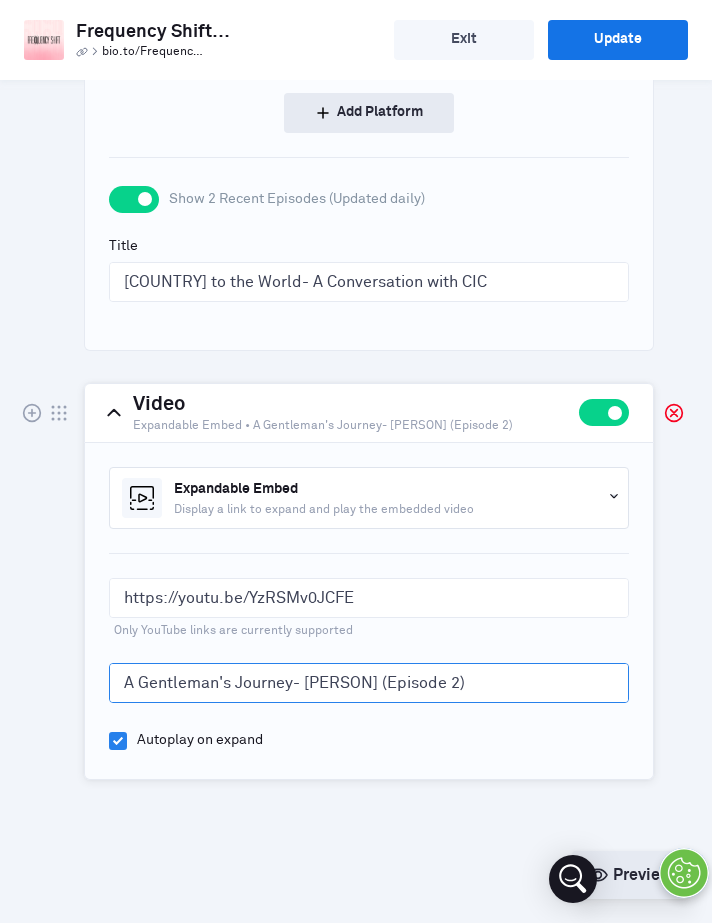 drag, startPoint x: 270, startPoint y: 686, endPoint x: 95, endPoint y: 680, distance: 175.10283 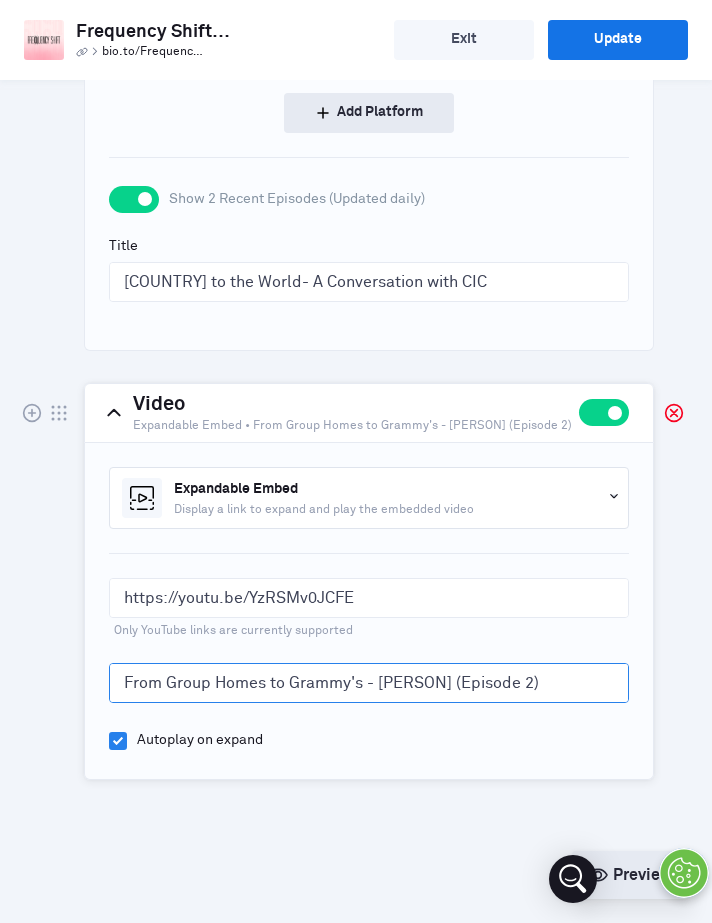 drag, startPoint x: 428, startPoint y: 684, endPoint x: 345, endPoint y: 678, distance: 83.21658 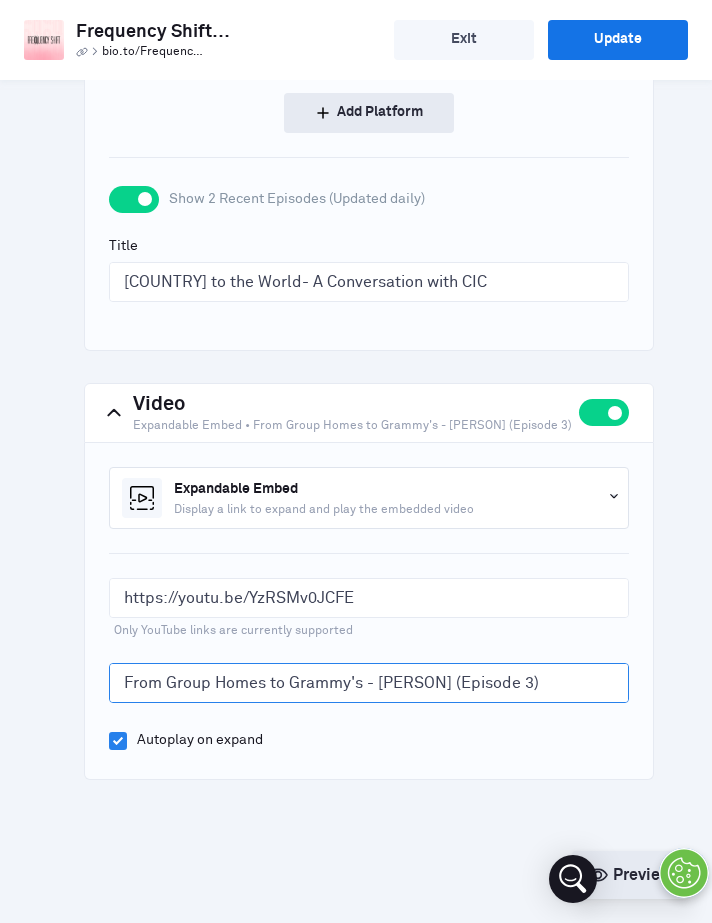 type on "From Group Homes to Grammy's - [PERSON] (Episode 3)" 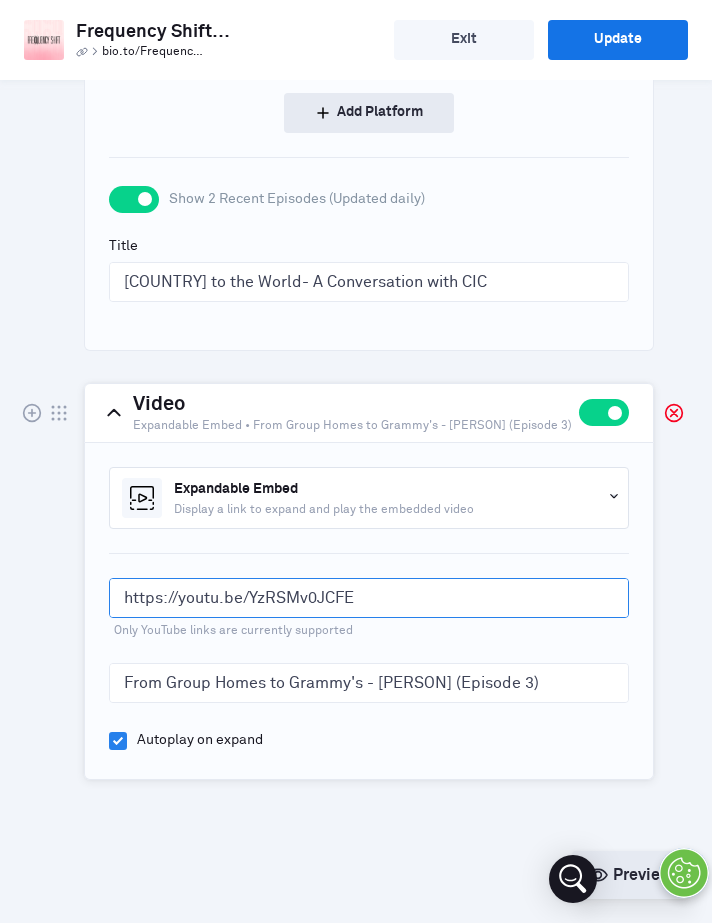 click on "https://youtu.be/YzRSMv0JCFE" at bounding box center (369, 598) 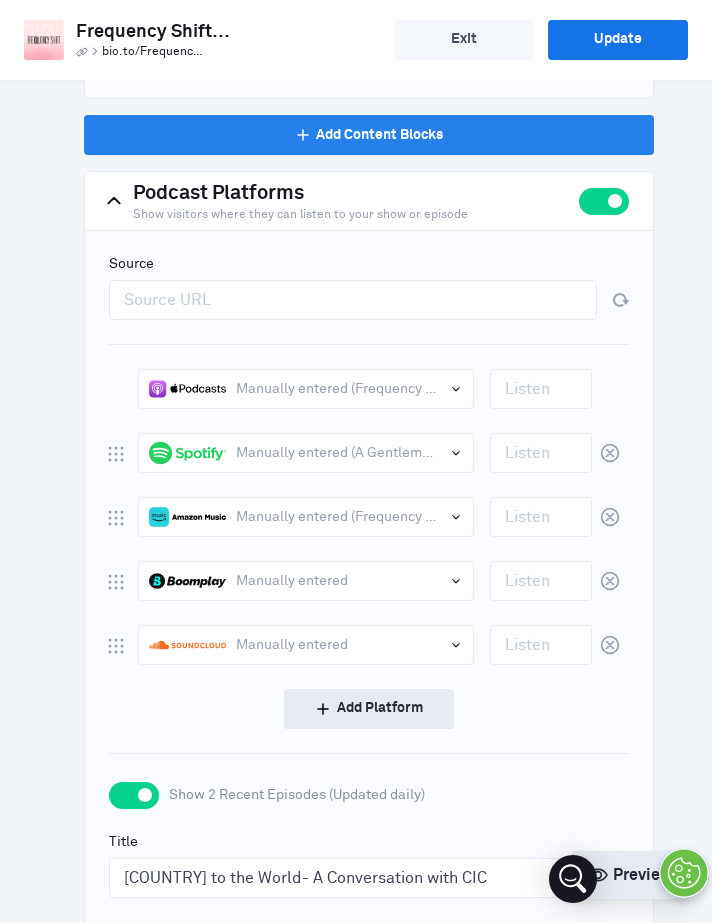 scroll, scrollTop: 787, scrollLeft: 0, axis: vertical 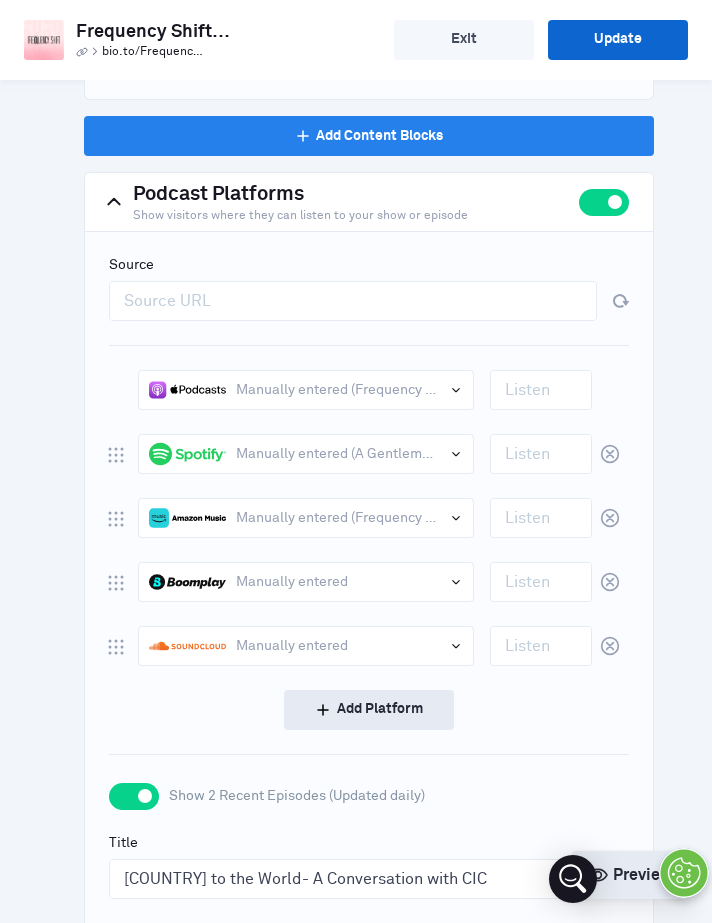 type on "https://youtu.be/E84MXpwwsGM" 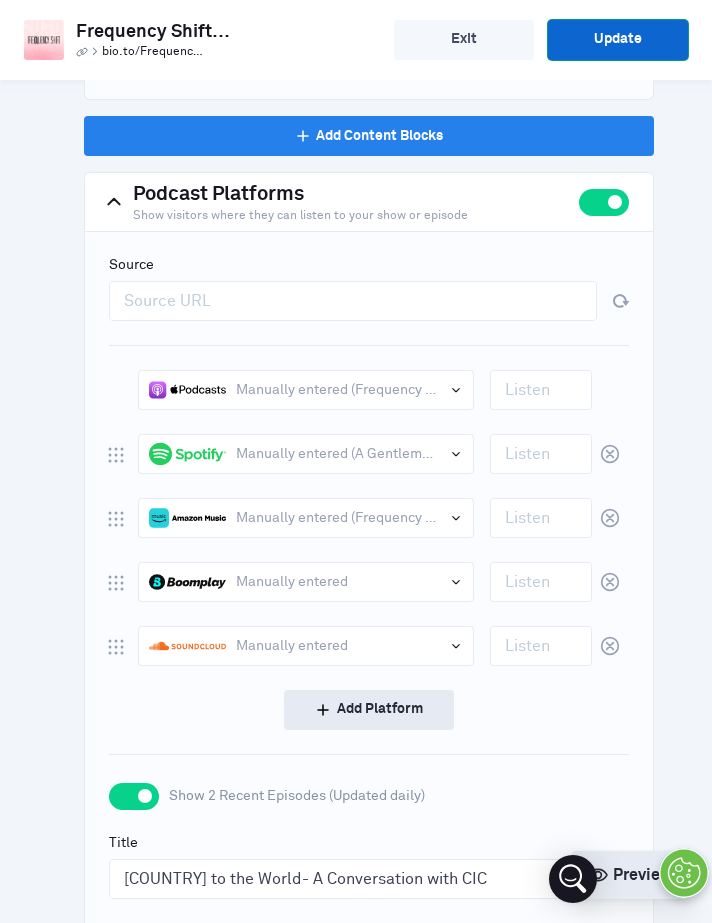 click on "Update" at bounding box center (618, 40) 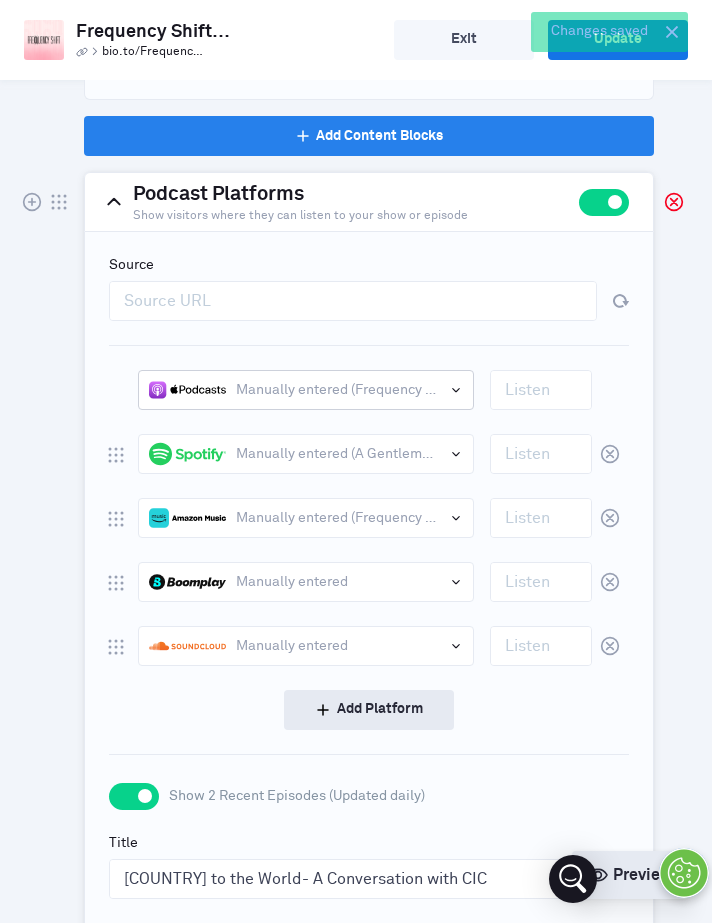 click at bounding box center [456, 390] 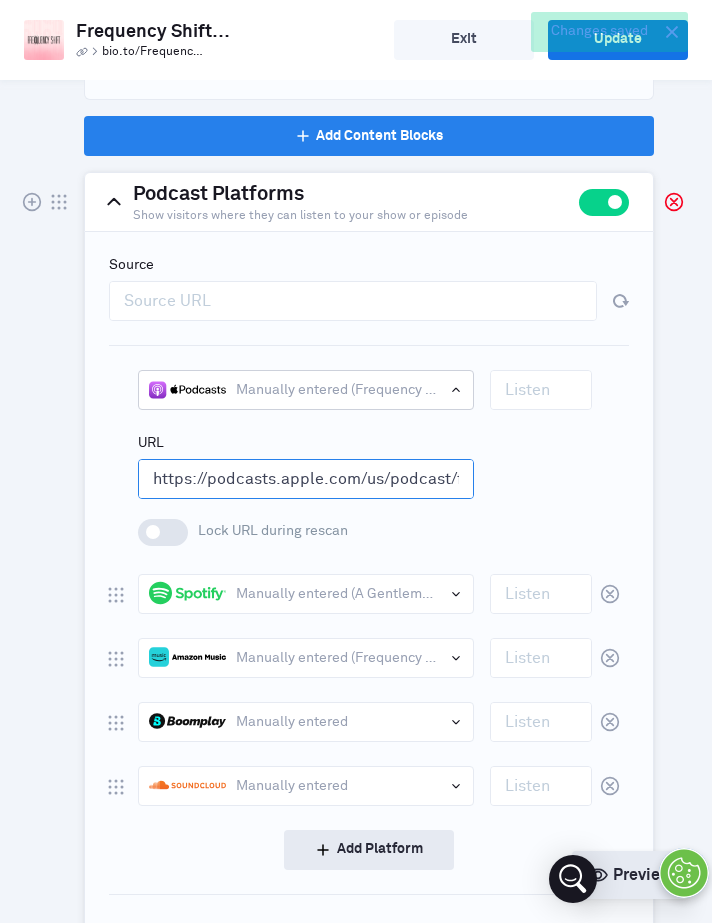 scroll, scrollTop: 0, scrollLeft: 272, axis: horizontal 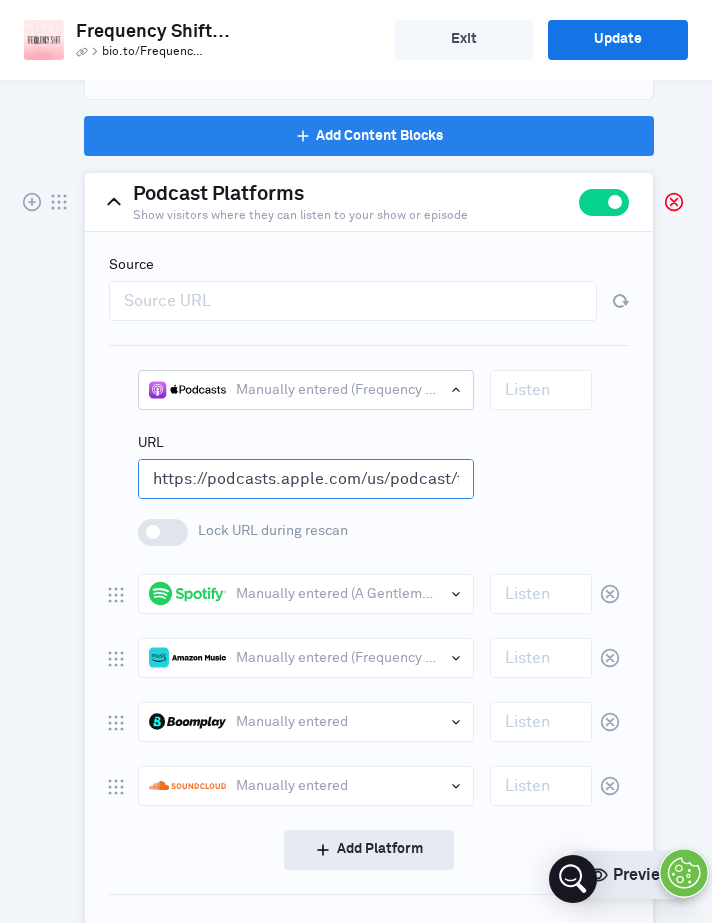 click at bounding box center [456, 389] 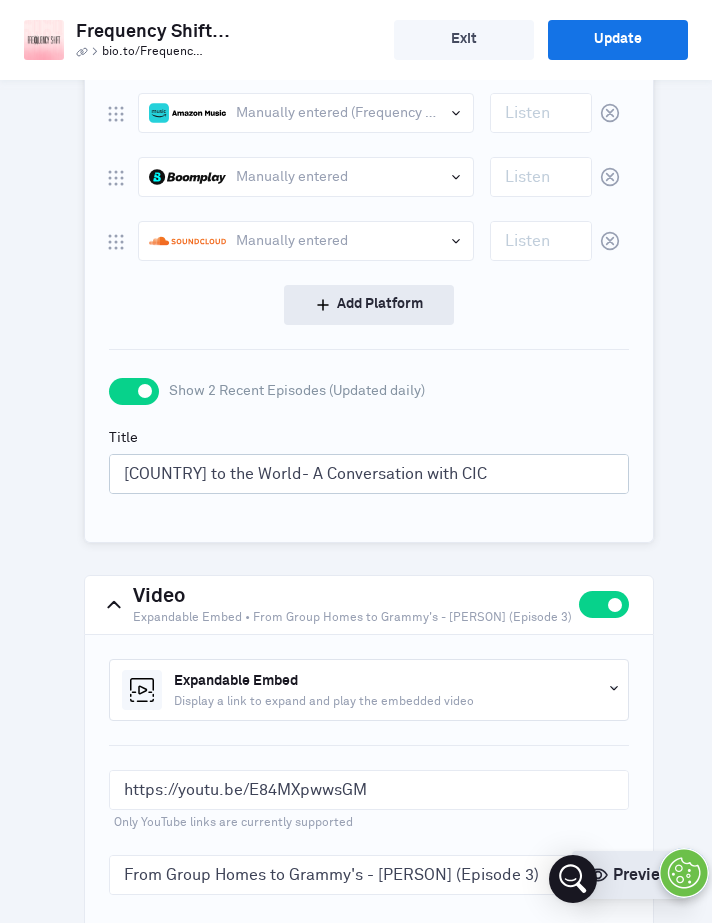 scroll, scrollTop: 1201, scrollLeft: 0, axis: vertical 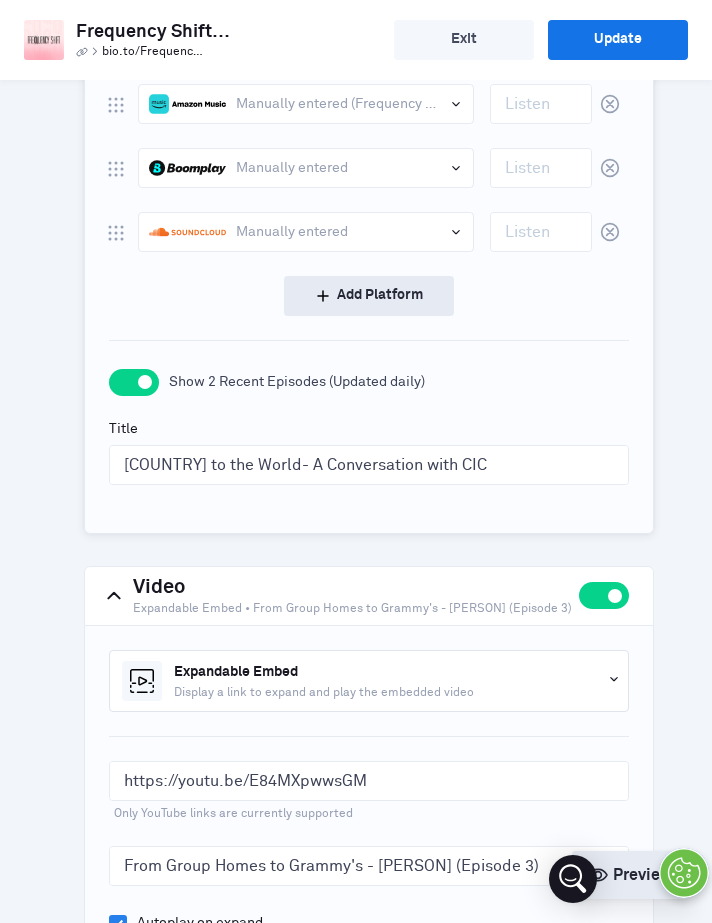 click on "Show 2 Recent Episodes (Updated daily)" at bounding box center [134, 382] 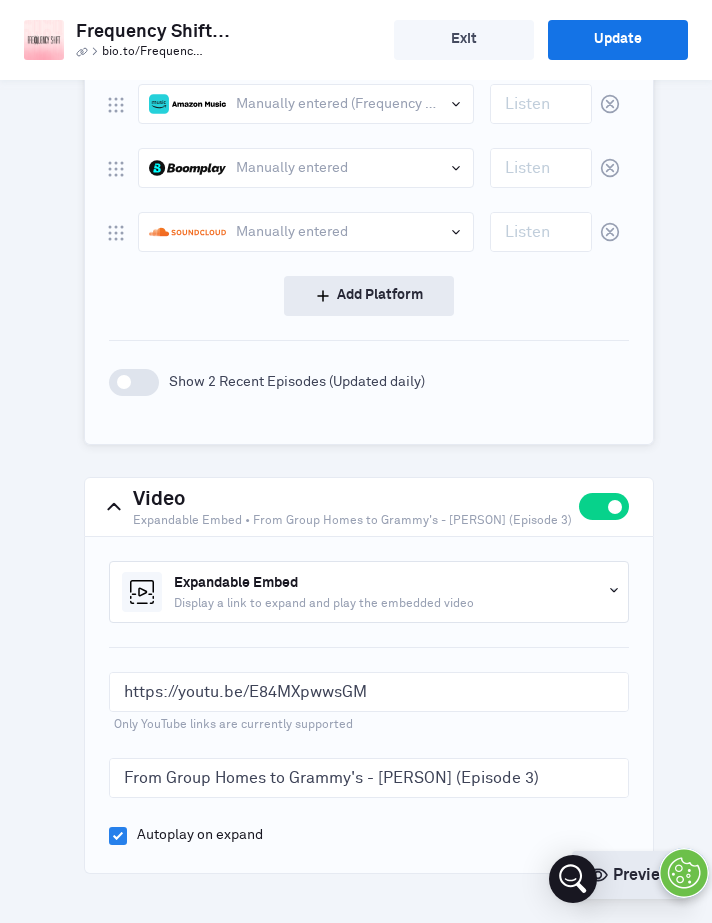 click on "Show 2 Recent Episodes (Updated daily)" at bounding box center (134, 382) 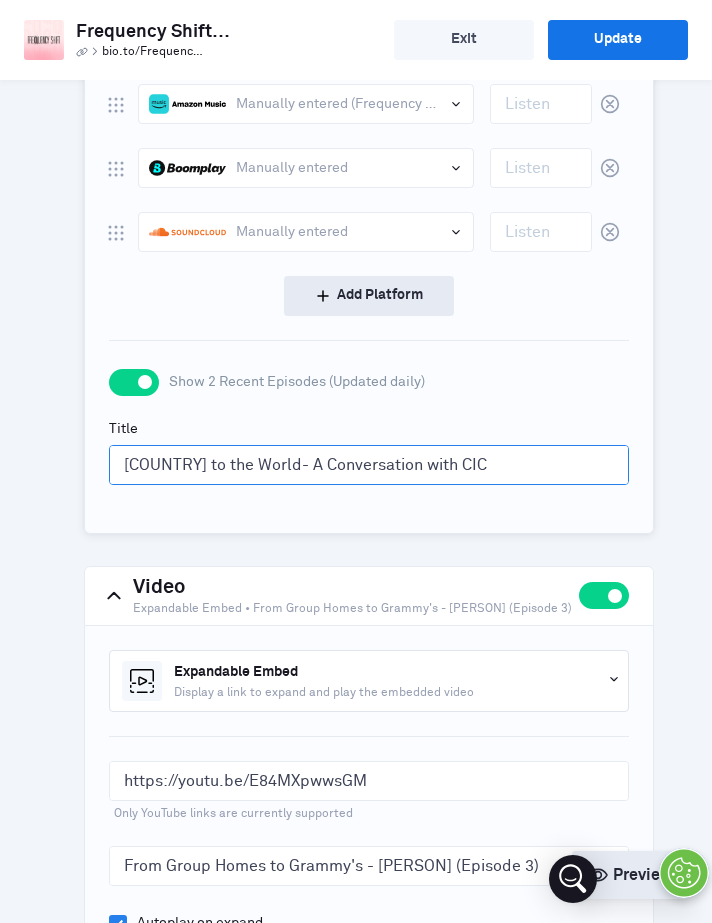 drag, startPoint x: 425, startPoint y: 459, endPoint x: 106, endPoint y: 459, distance: 319 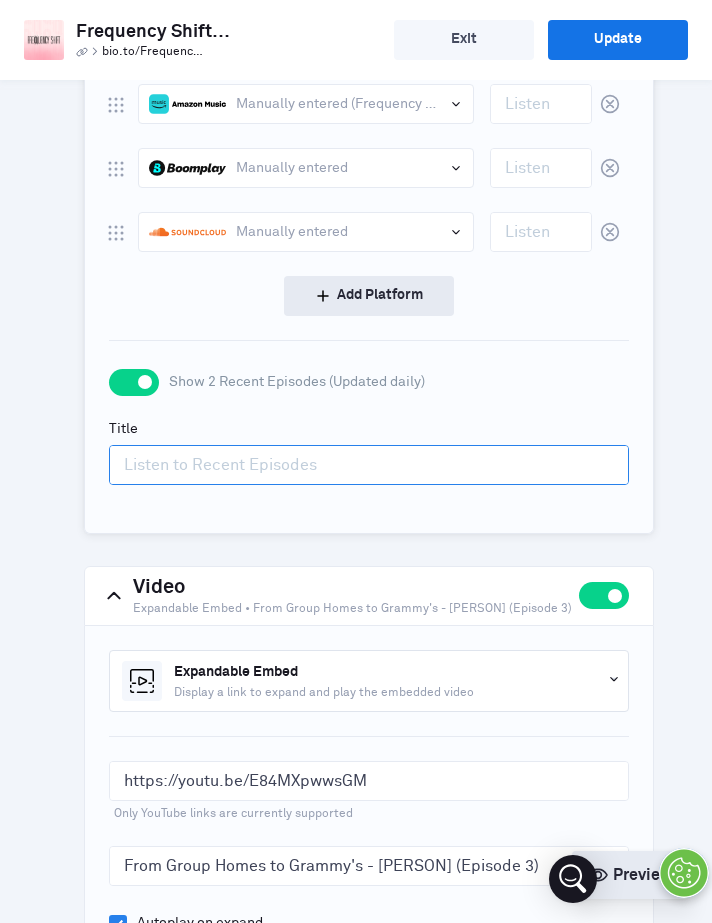 type 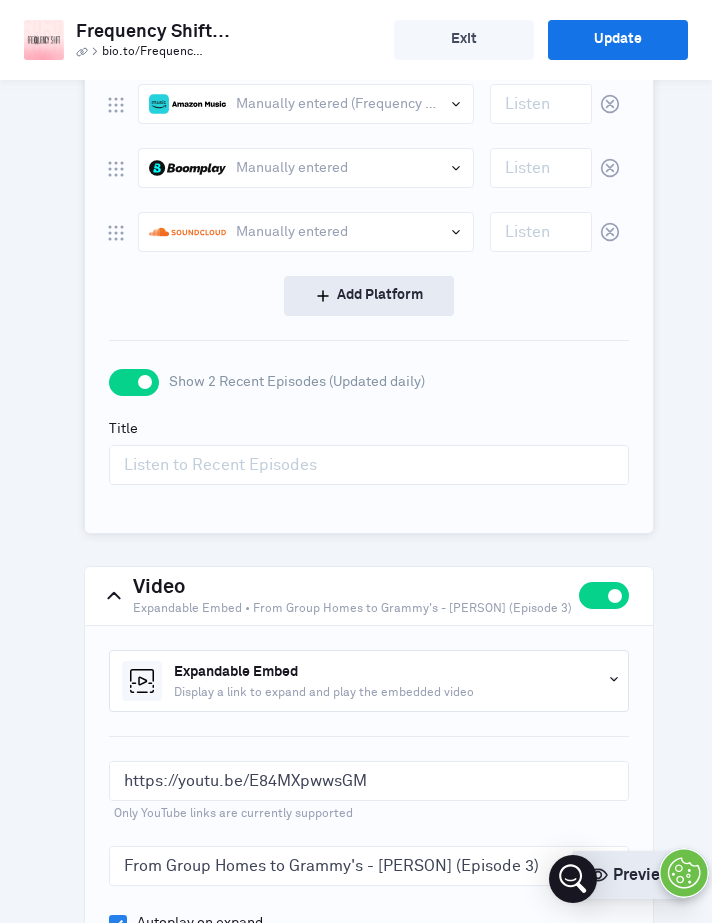 click on "Podcast Platforms
Show visitors where they can listen to your show or episode
Source
Manually entered (Frequency Shift with [PERSON]; [PERSON])" at bounding box center (369, 153) 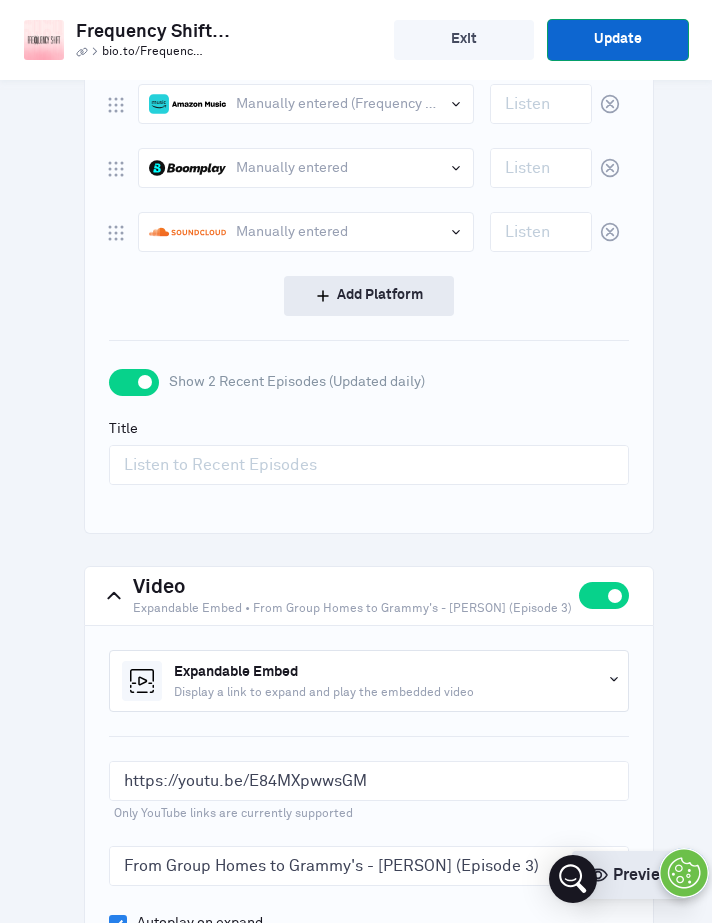 click on "Update" at bounding box center (618, 40) 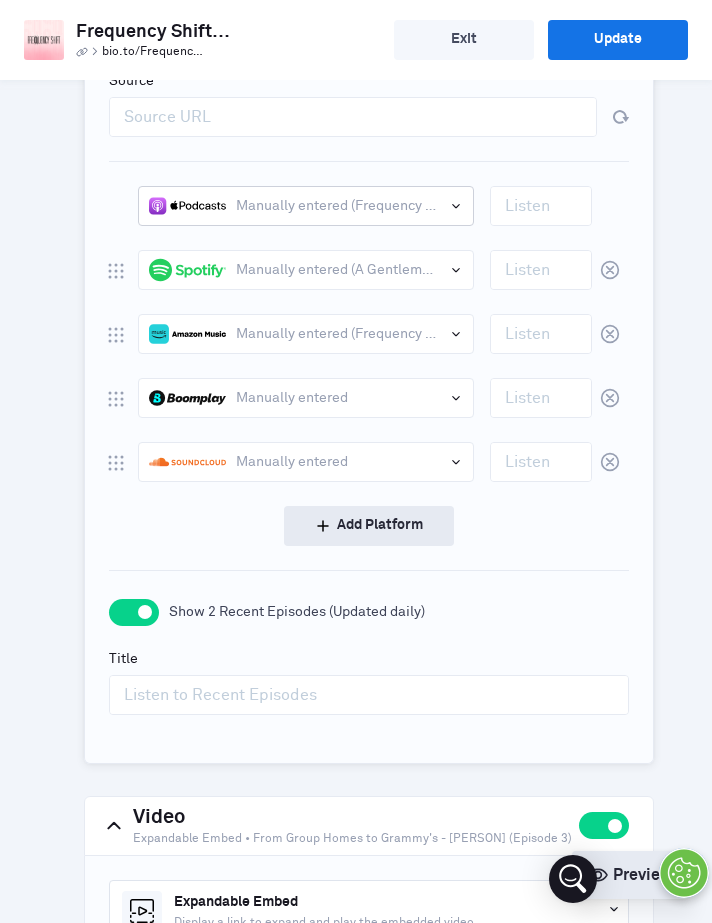 scroll, scrollTop: 965, scrollLeft: 0, axis: vertical 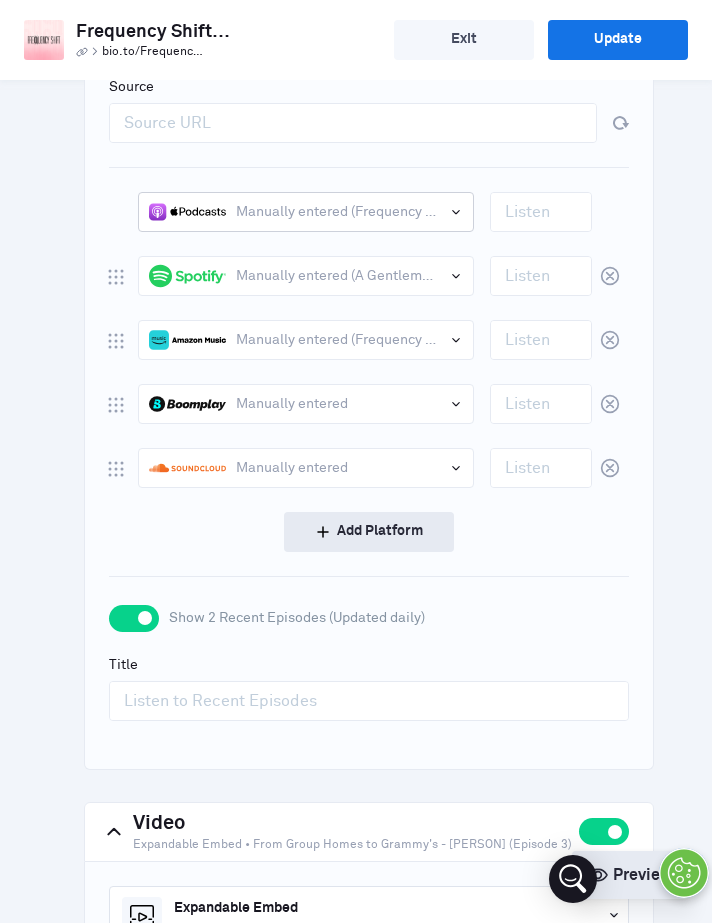 click at bounding box center [456, 212] 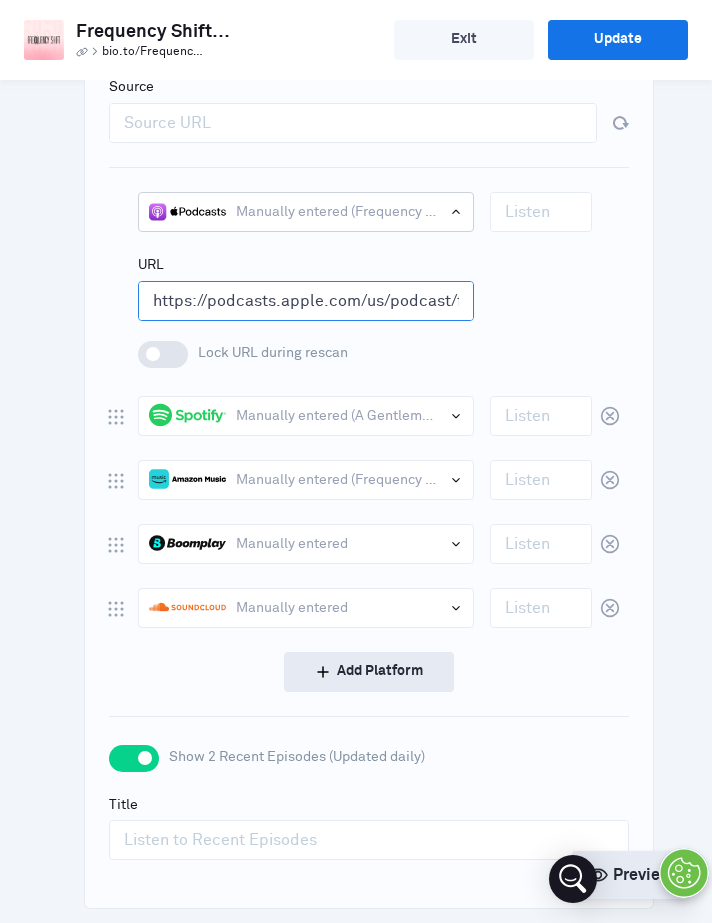 scroll, scrollTop: 0, scrollLeft: 272, axis: horizontal 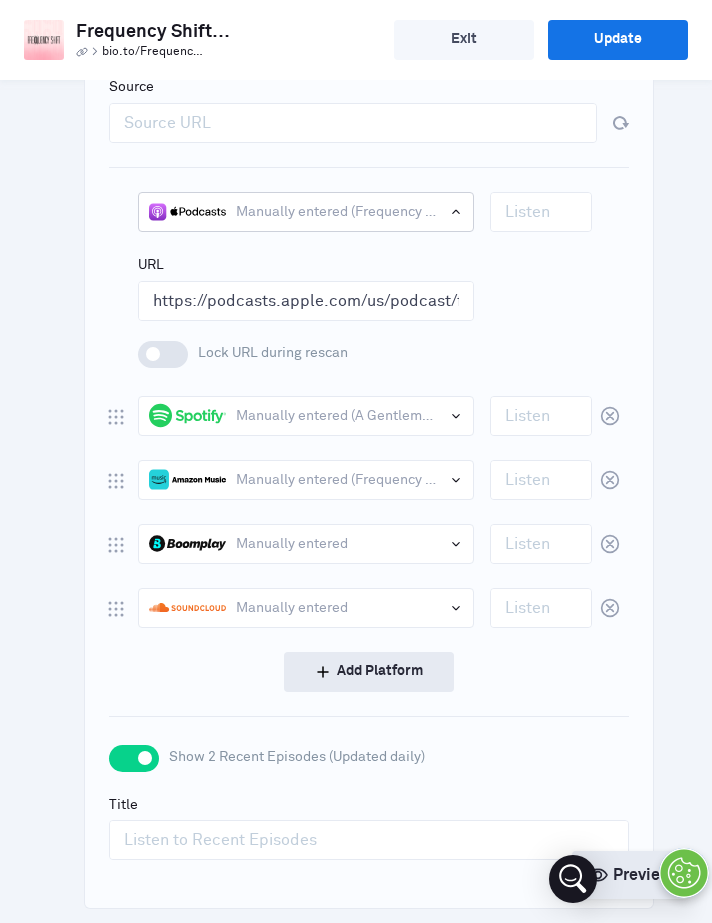 click at bounding box center (540, 282) 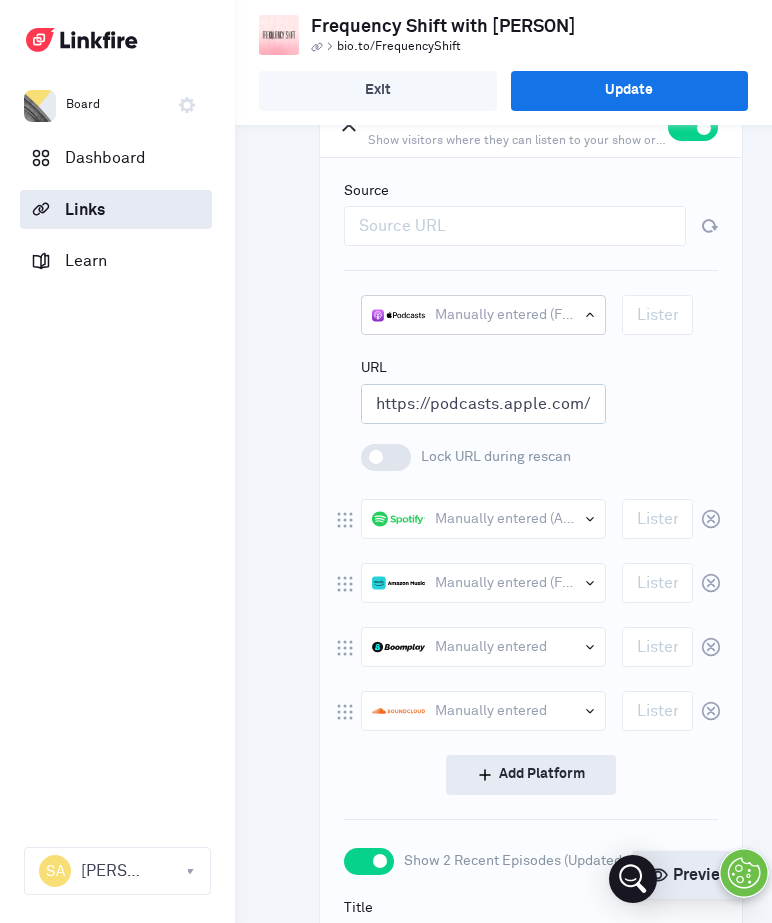click on "https://podcasts.apple.com/us/podcast/frequency-shift-with-sambi-alieu/id1815117431" at bounding box center (483, 404) 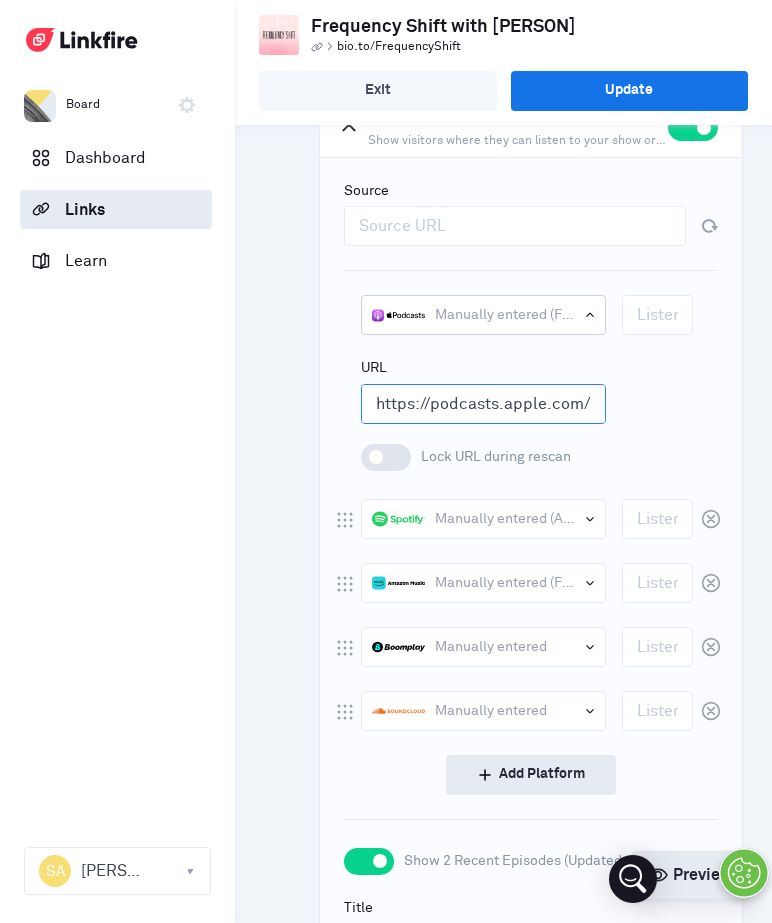 click on "https://podcasts.apple.com/us/podcast/frequency-shift-with-sambi-alieu/id1815117431" at bounding box center [483, 404] 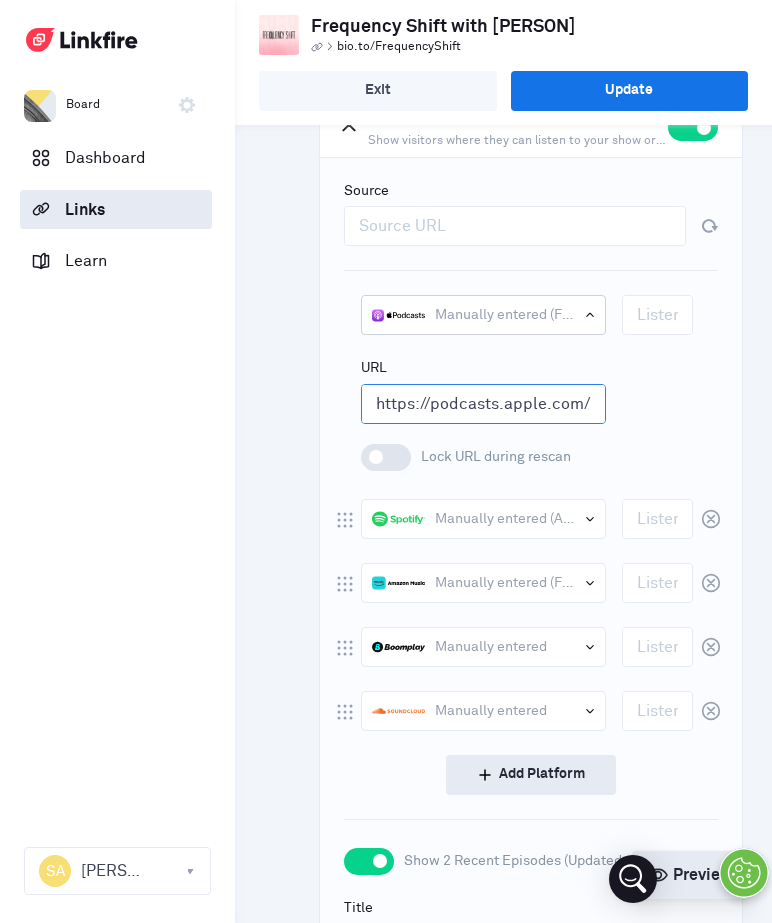paste on "om-group-homes-to-grammys-[PERSON]-episode-3/id1815117431?i=1000716537342" 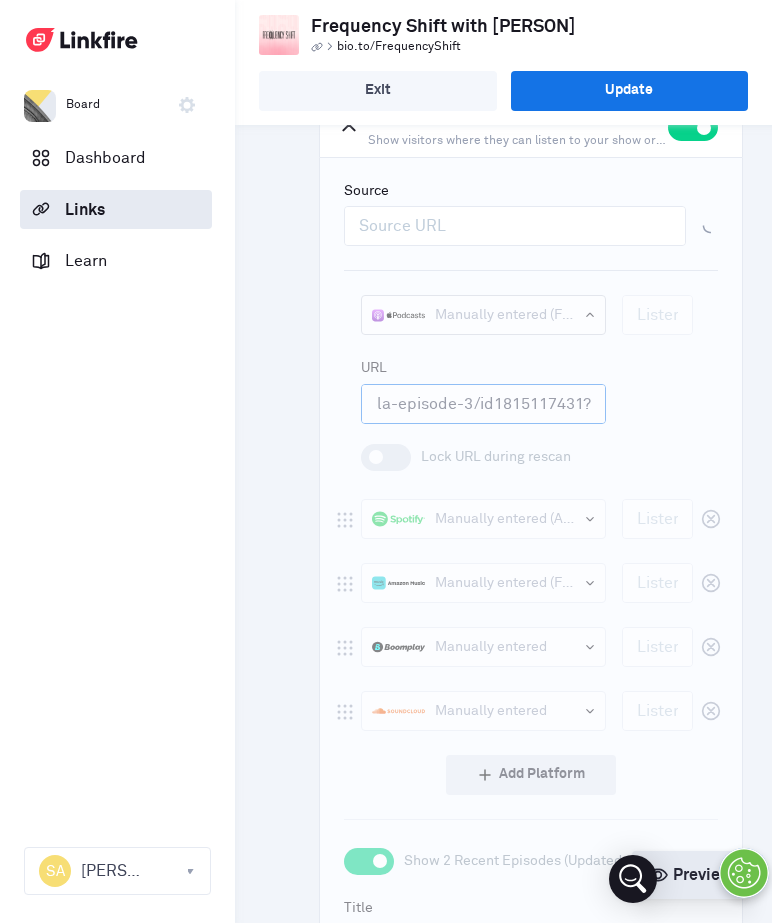 type on "https://podcasts.apple.com/us/podcast/from-group-homes-to-grammys-geronimo-vannicola-episode-3/id1815117431?i=1000716537342" 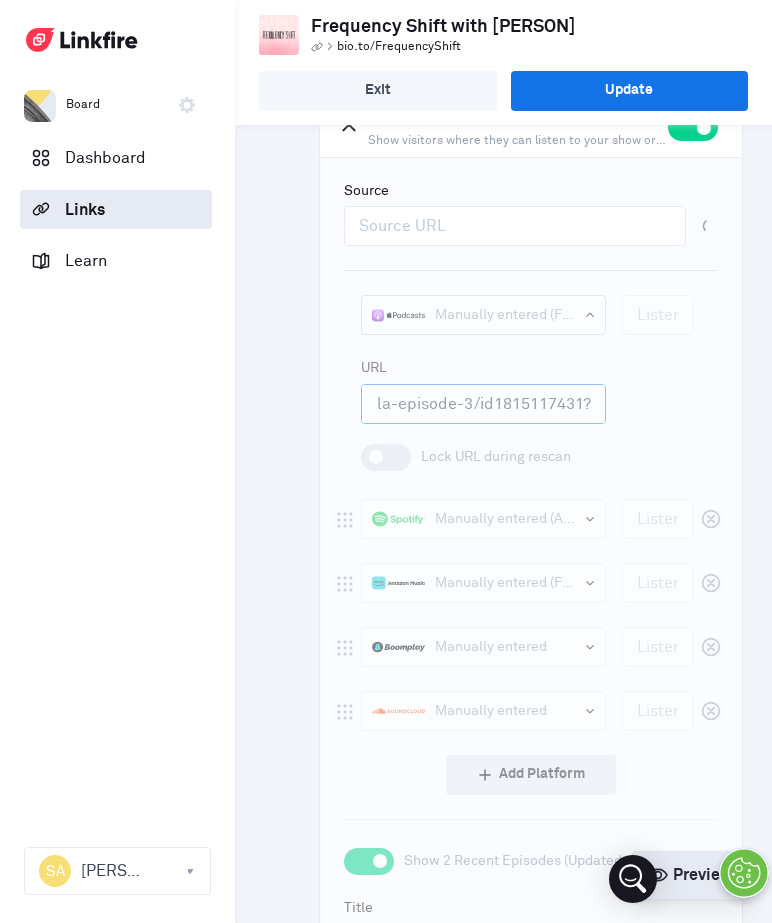 scroll, scrollTop: 0, scrollLeft: 0, axis: both 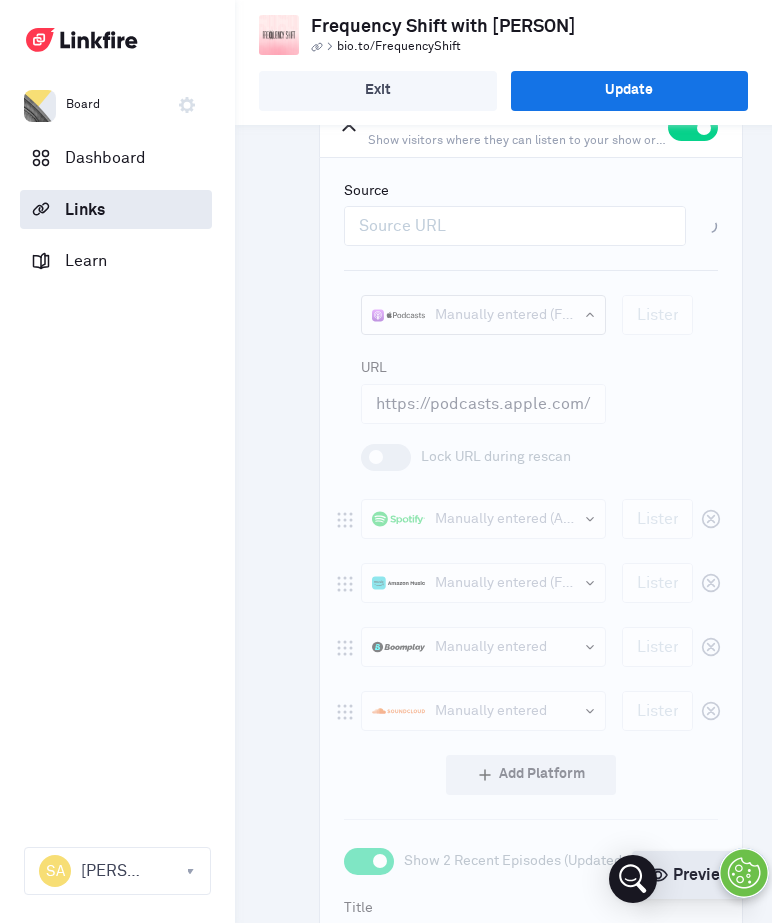 click on "Manually entered (Frequency Shift with [PERSON]; [PERSON])" at bounding box center (531, 585) 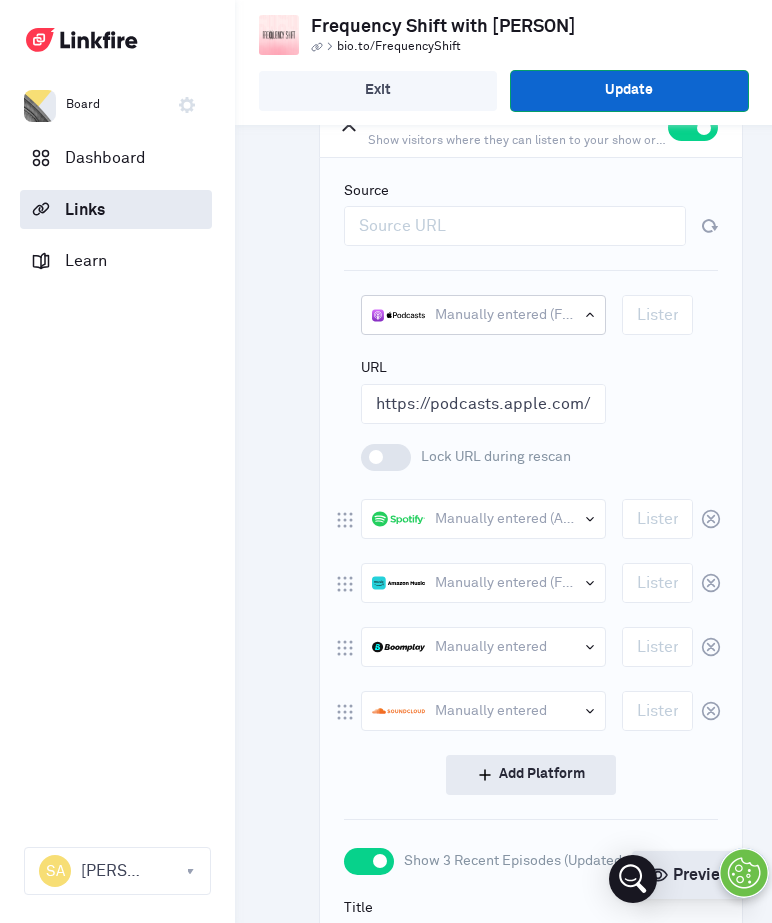 click on "Update" at bounding box center (629, 91) 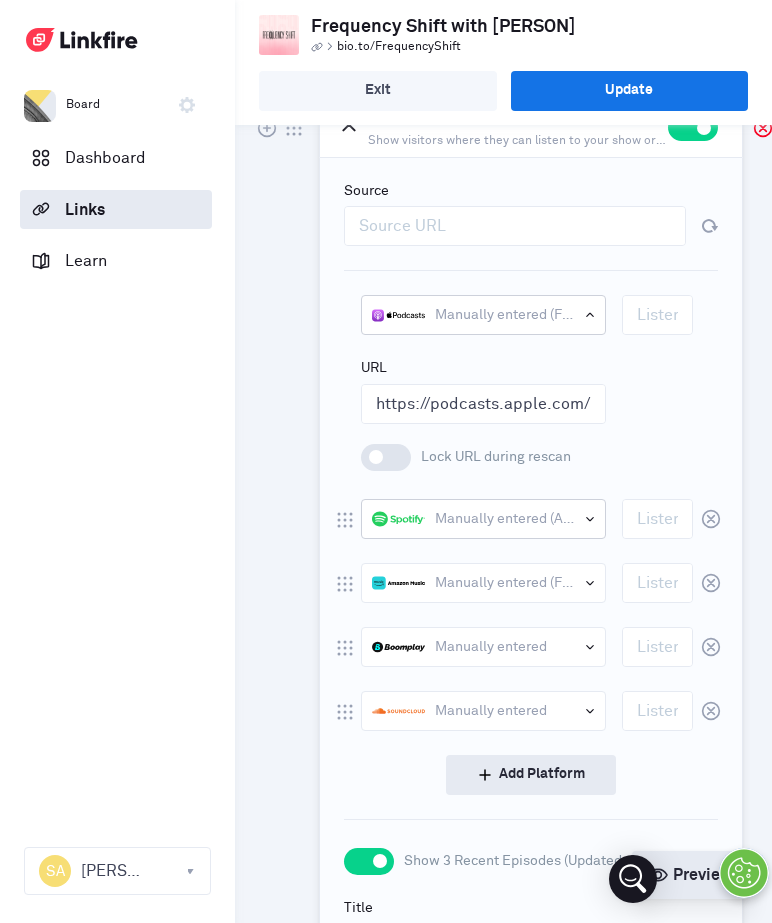 click on "Manually entered (A Gentleman's Journey- [PERSON] (Episode 2); [PERSON])" at bounding box center [678, 519] 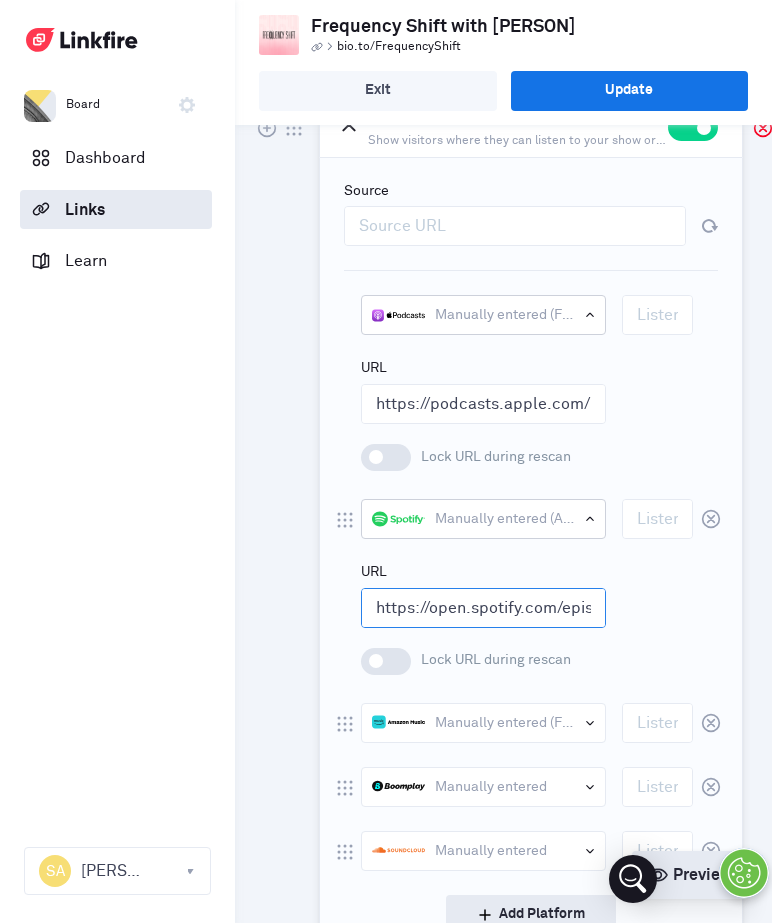 scroll, scrollTop: 0, scrollLeft: 398, axis: horizontal 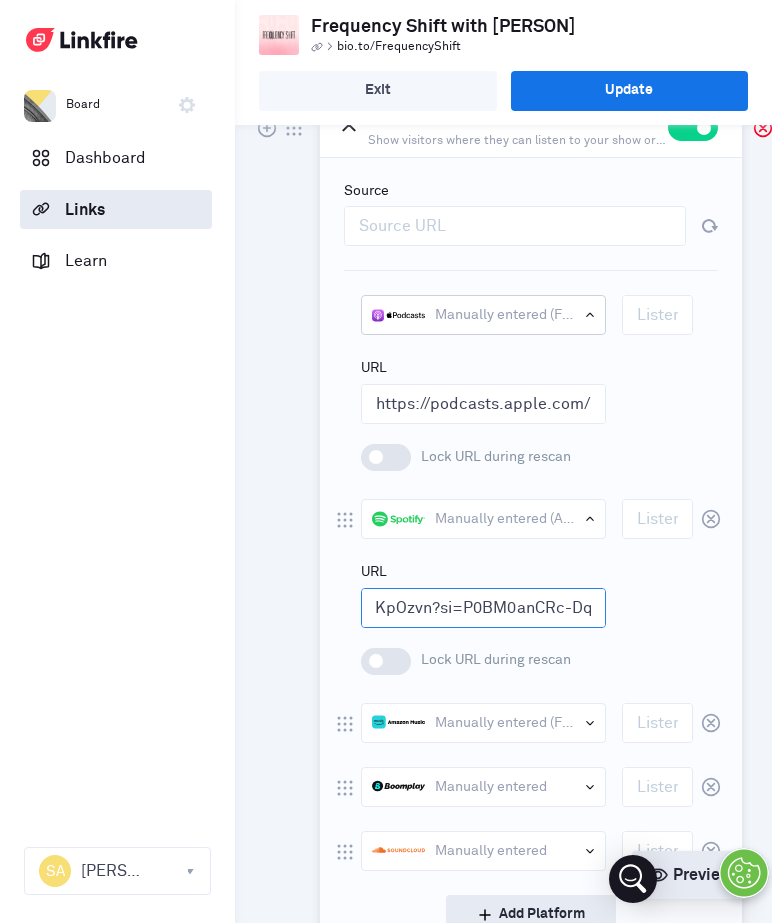 click on "https://open.spotify.com/episode/7xAfBh29ais42MbRKpOzvn?si=P0BM0anCRc-DqEb__vFNyw" at bounding box center [483, 608] 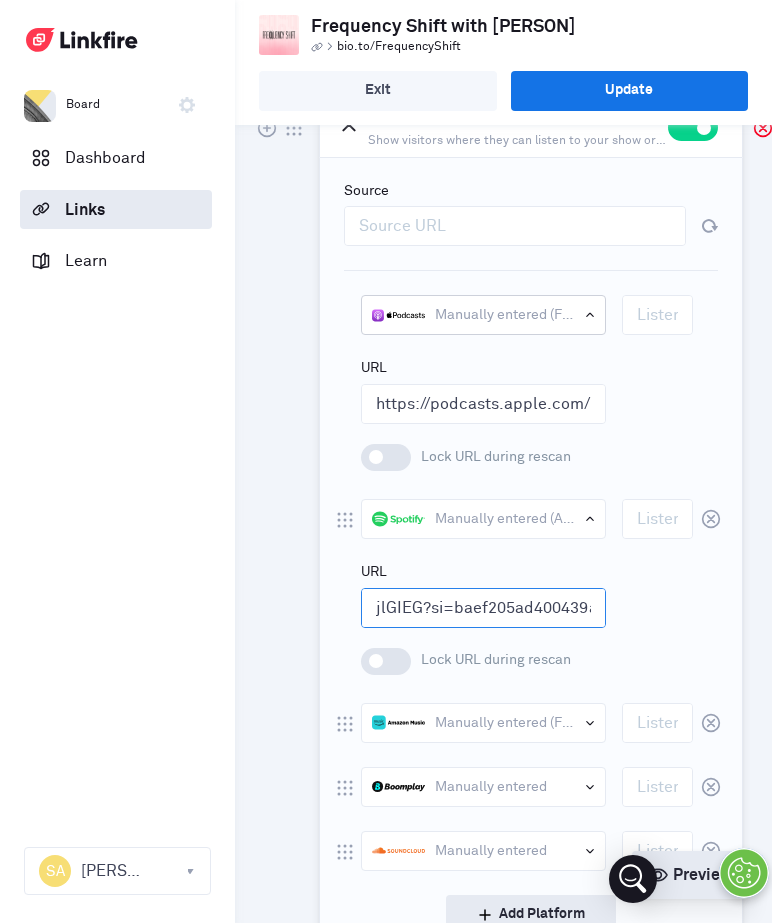 scroll, scrollTop: 0, scrollLeft: 326, axis: horizontal 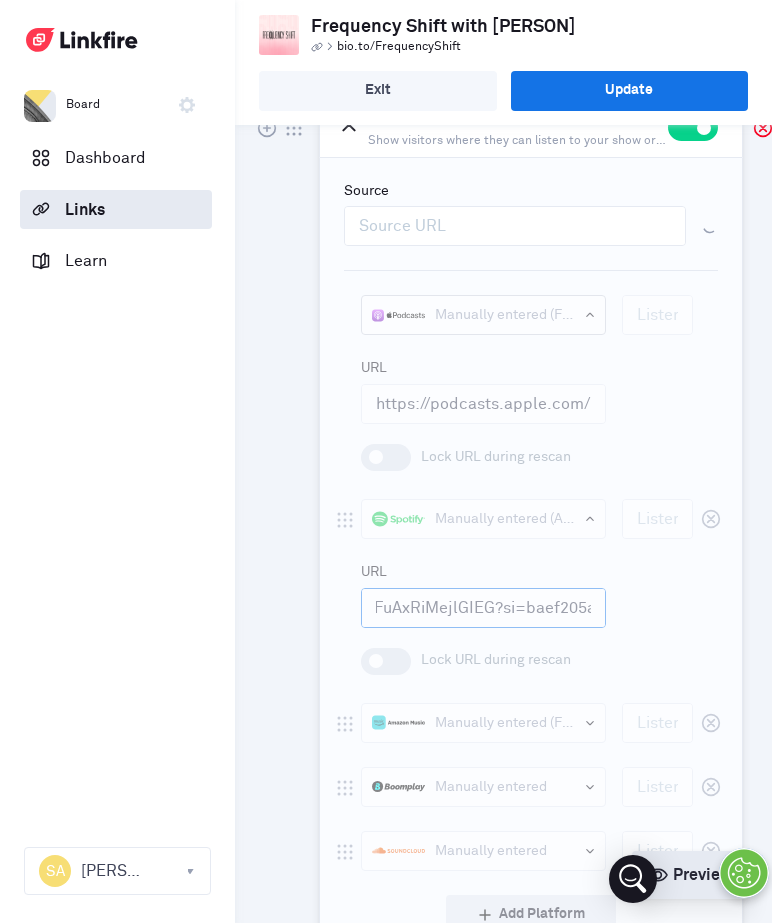 type on "https://open.spotify.com/episode/4sJpicMQFuAxRiMejlGIEG?si=baef205ad400439a" 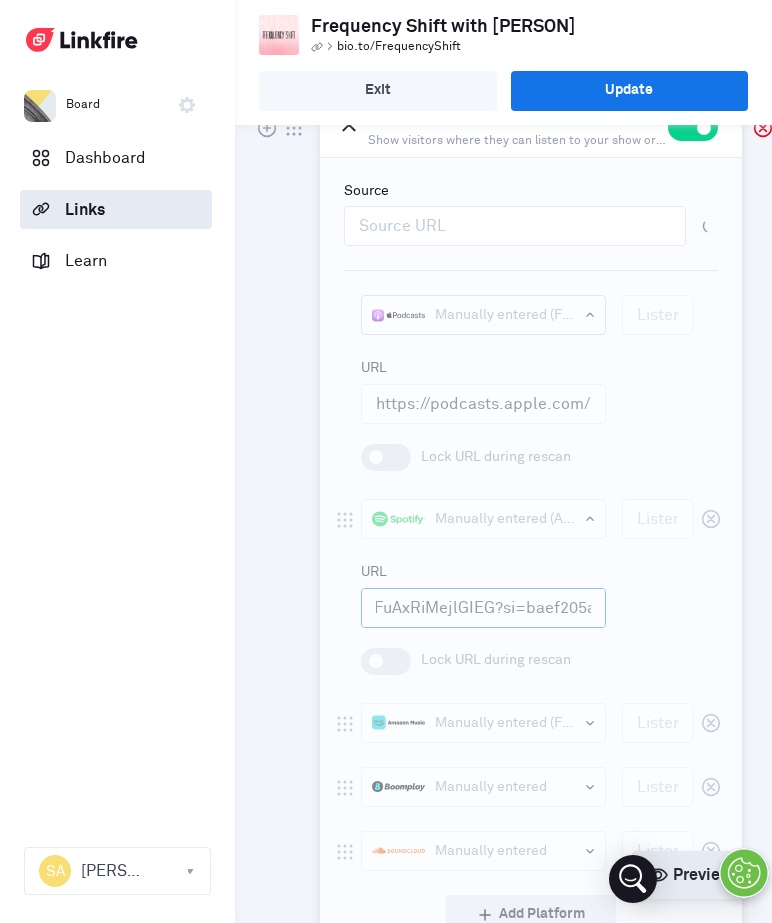 scroll, scrollTop: 0, scrollLeft: 0, axis: both 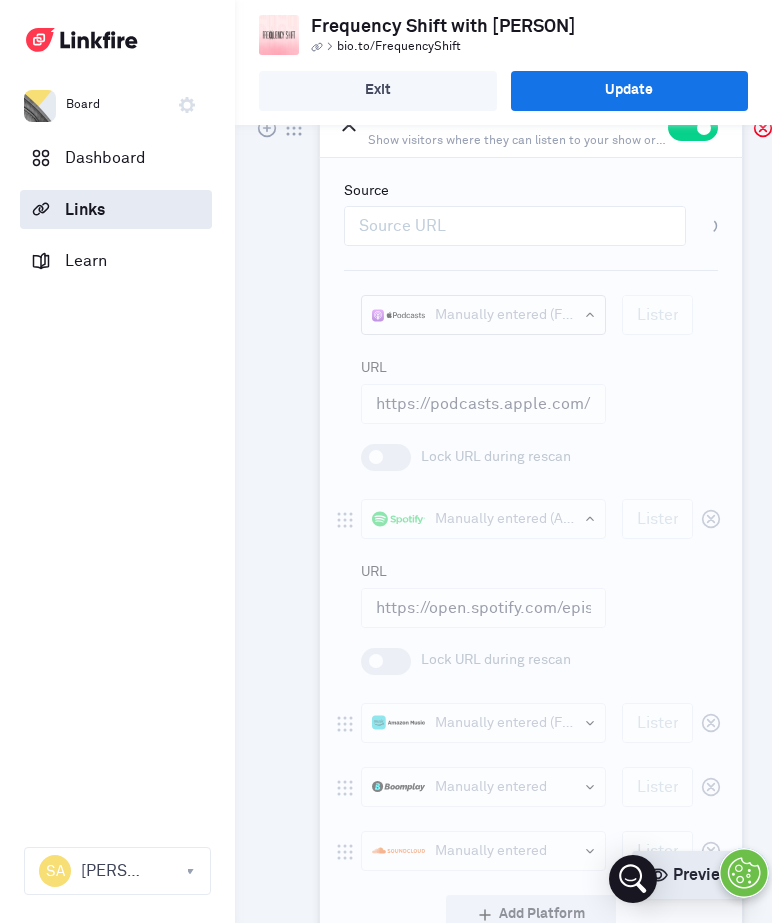click on "Manually entered (From Group Homes to Grammy's- [PERSON] (Episode 3); [PERSON])" at bounding box center [531, 655] 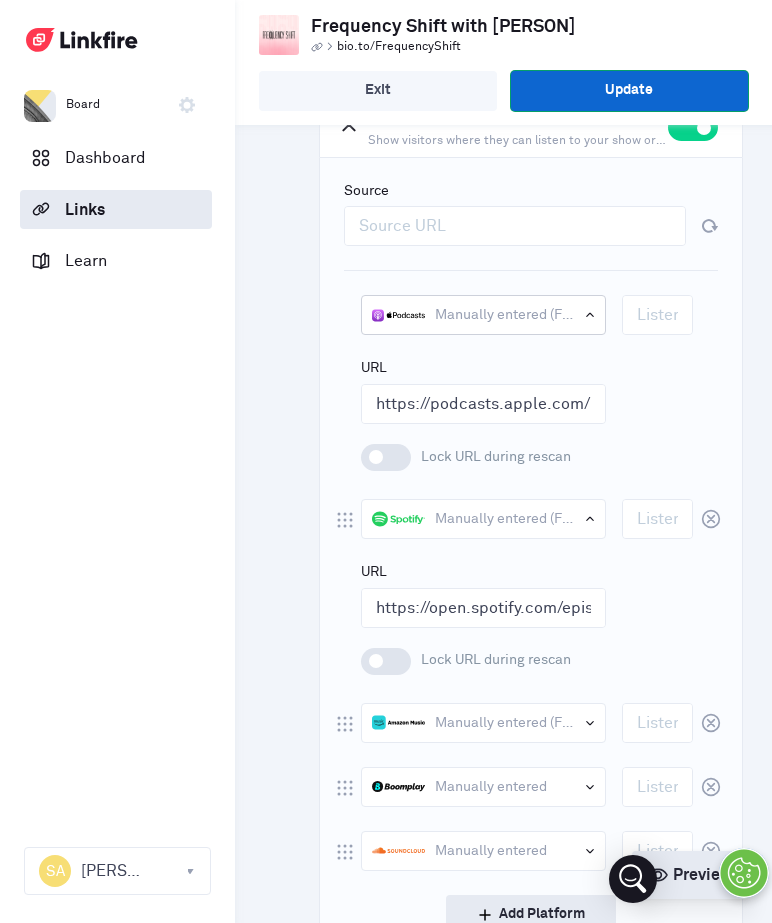 click on "Update" at bounding box center [629, 91] 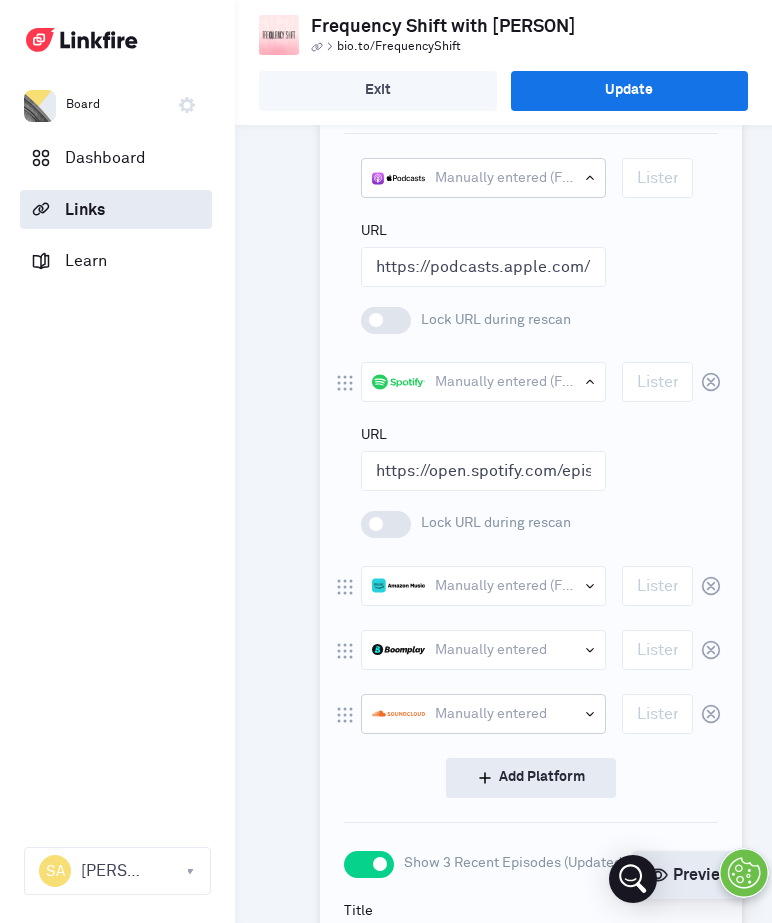 scroll, scrollTop: 1121, scrollLeft: 0, axis: vertical 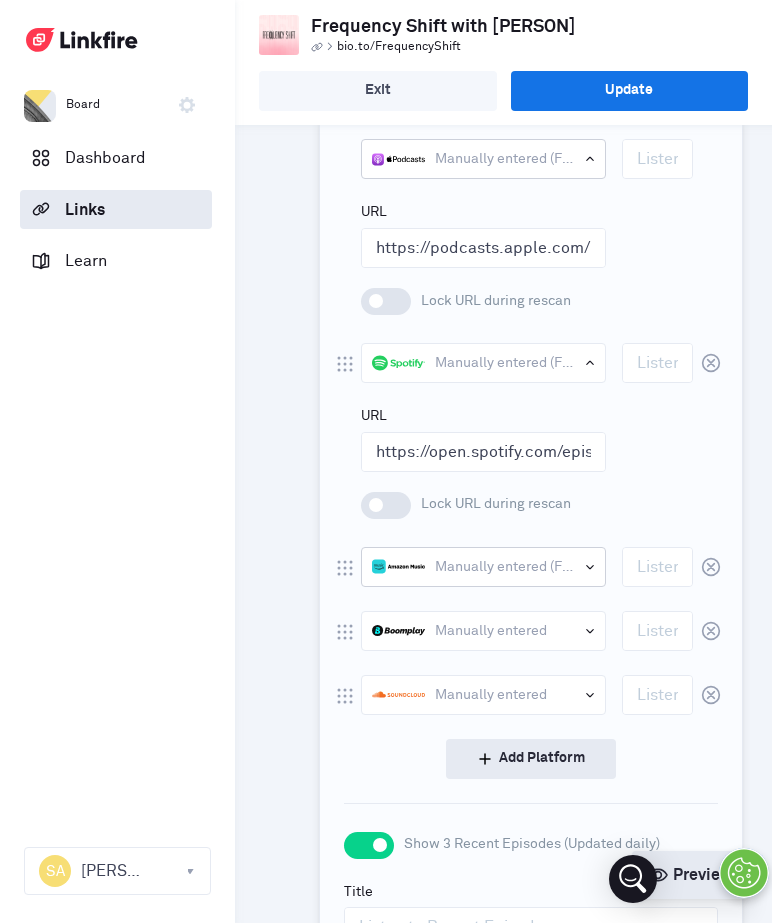 click at bounding box center (590, 566) 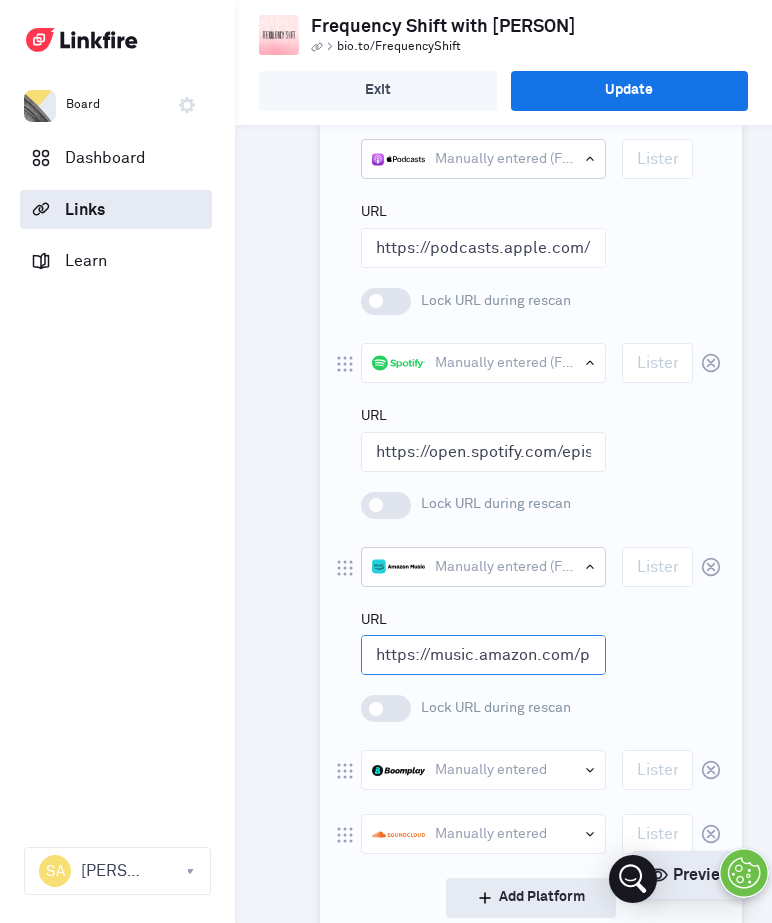 scroll, scrollTop: 0, scrollLeft: 525, axis: horizontal 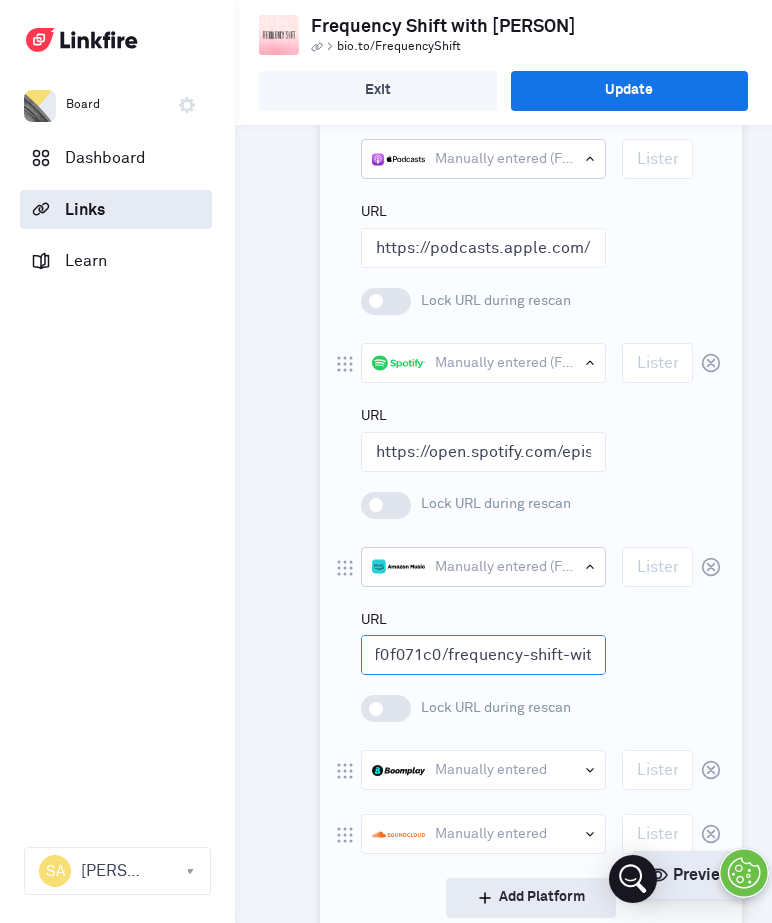 click on "https://music.amazon.com/podcasts/da56710a-5724-4a57-9b06-677ff0f071c0/frequency-shift-with-sambi-alieu" at bounding box center (483, 655) 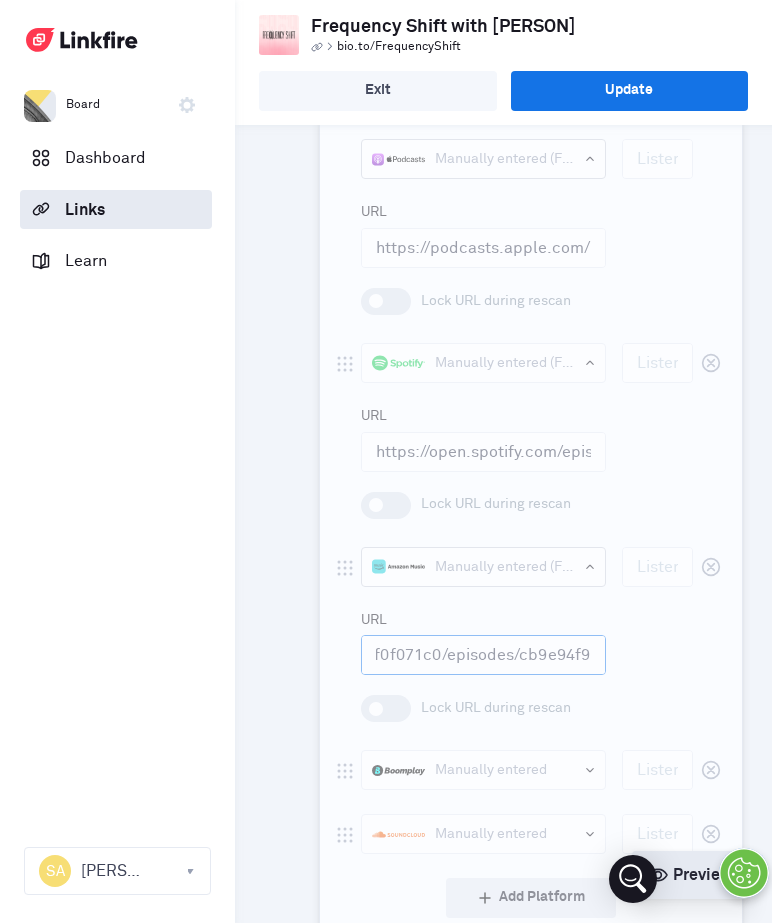 scroll, scrollTop: 0, scrollLeft: 1297, axis: horizontal 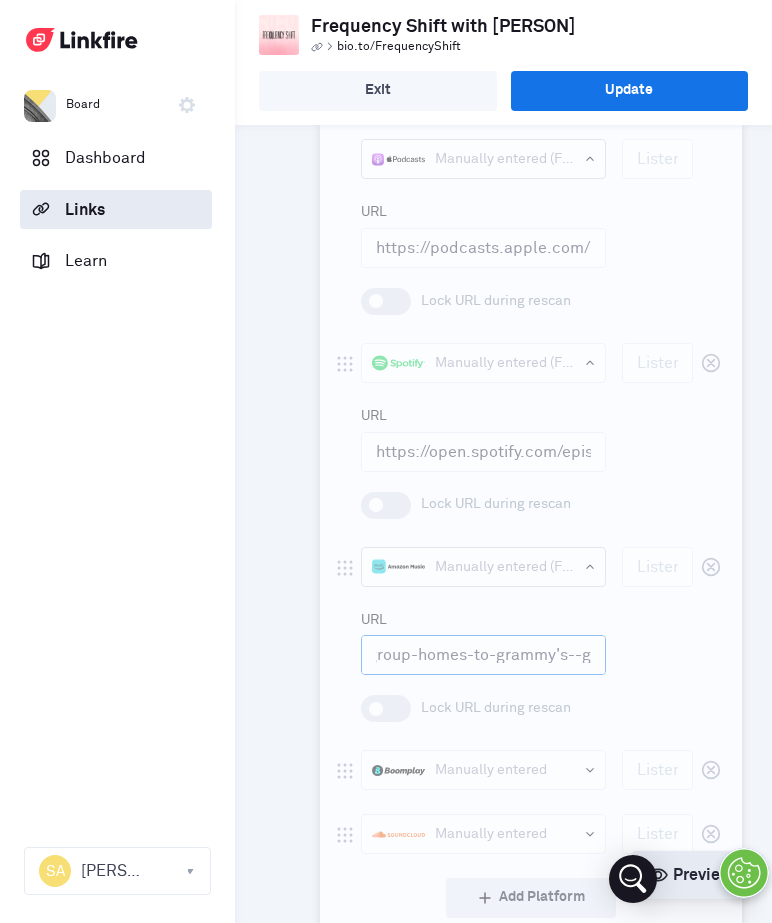 type on "https://music.amazon.com/podcasts/da56710a-5724-4a57-9b06-677ff0f071c0/episodes/cb9e94f9-c955-457b-8fd7-616bb3a358ed/frequency-shift-with-sambi-alieu-from-group-homes-to-grammy's--geronimo-vannicola-episode-3" 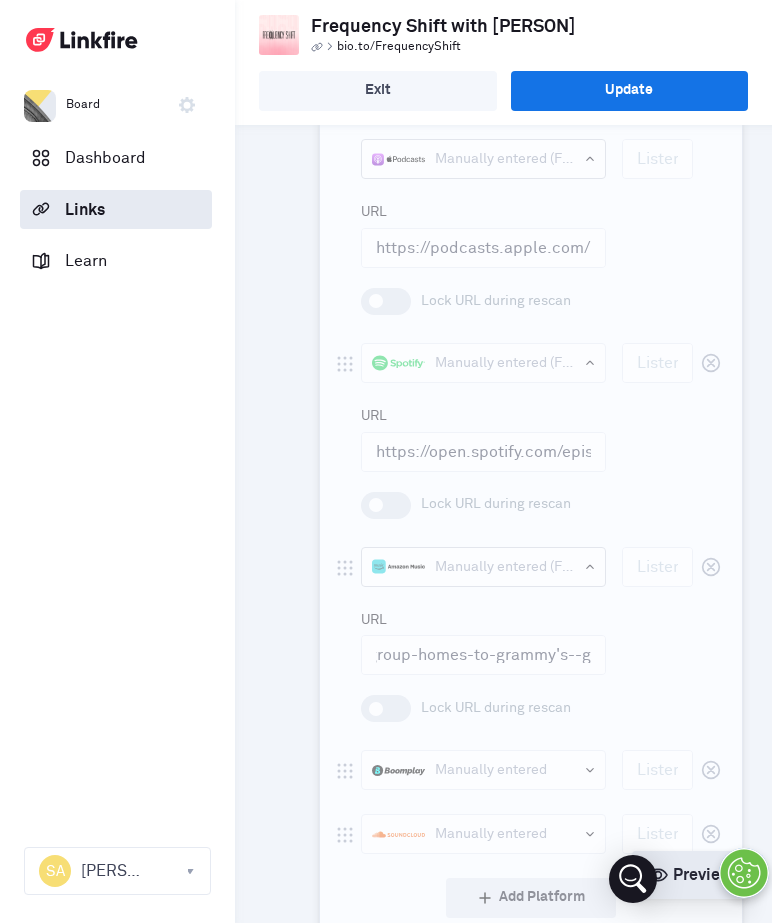 scroll, scrollTop: 0, scrollLeft: 0, axis: both 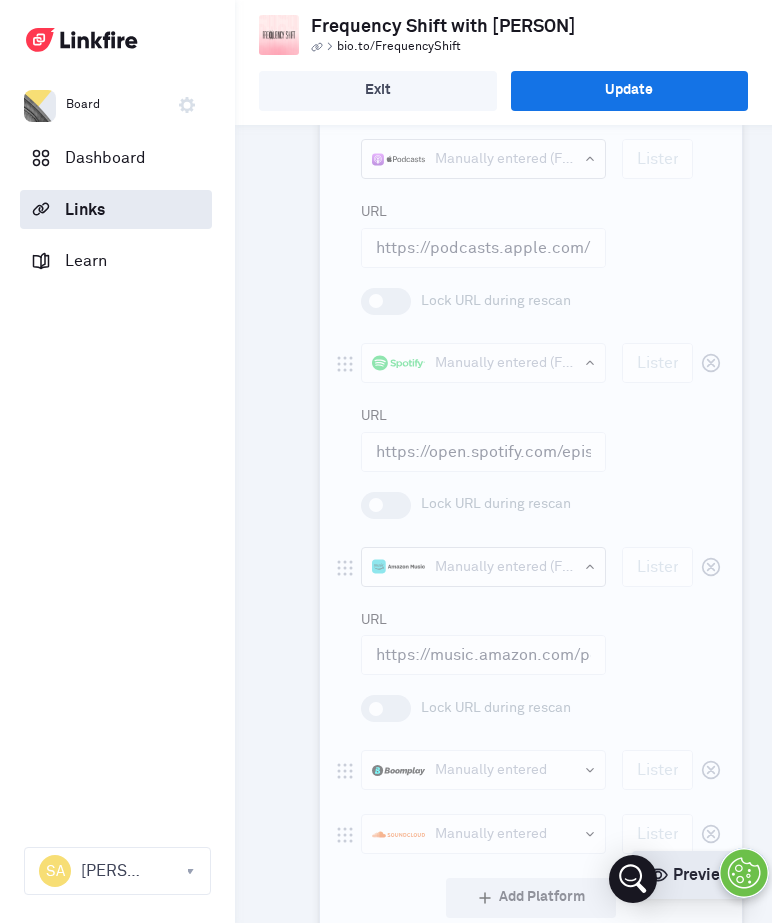 click on "Manually entered (From Group Homes to Grammy's- [PERSON] (Episode 3); [PERSON])" at bounding box center (531, 569) 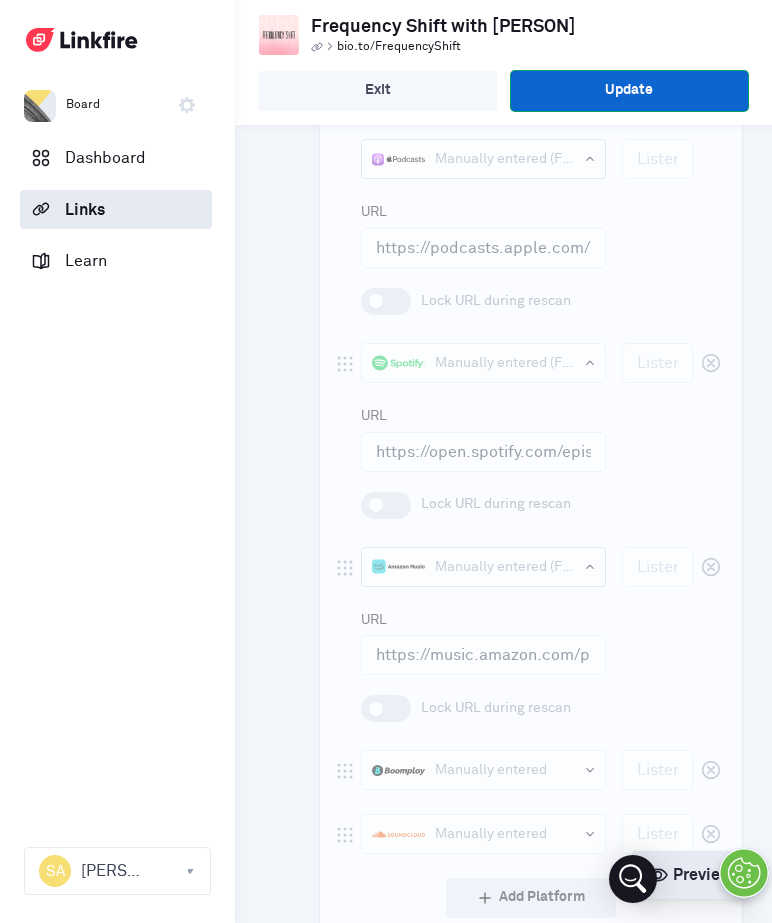 click on "Update" at bounding box center [630, 91] 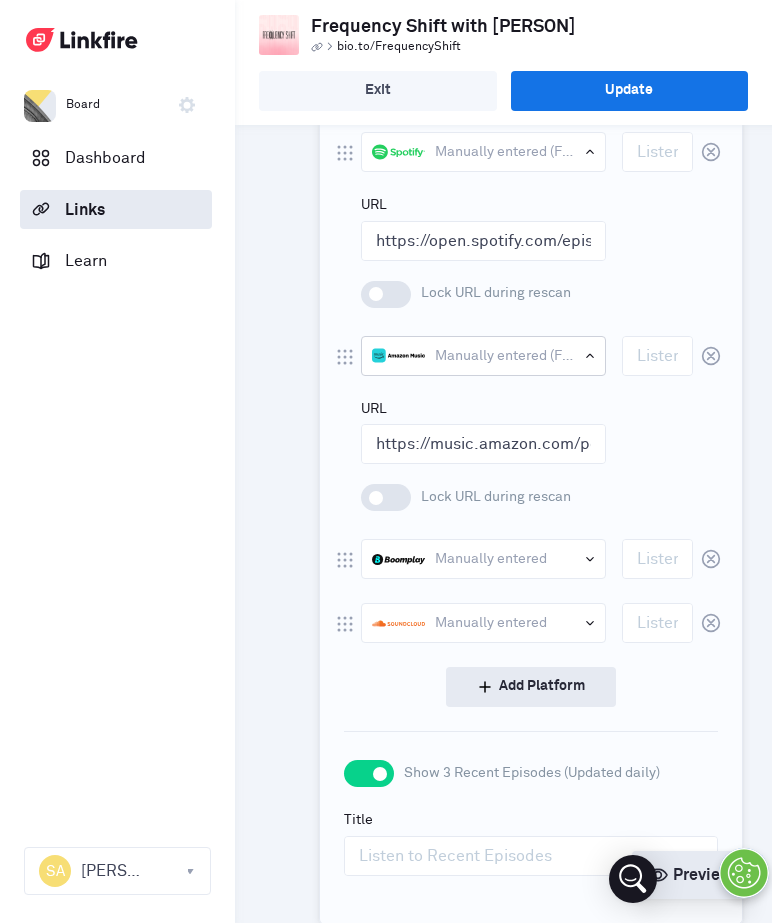 scroll, scrollTop: 1346, scrollLeft: 0, axis: vertical 